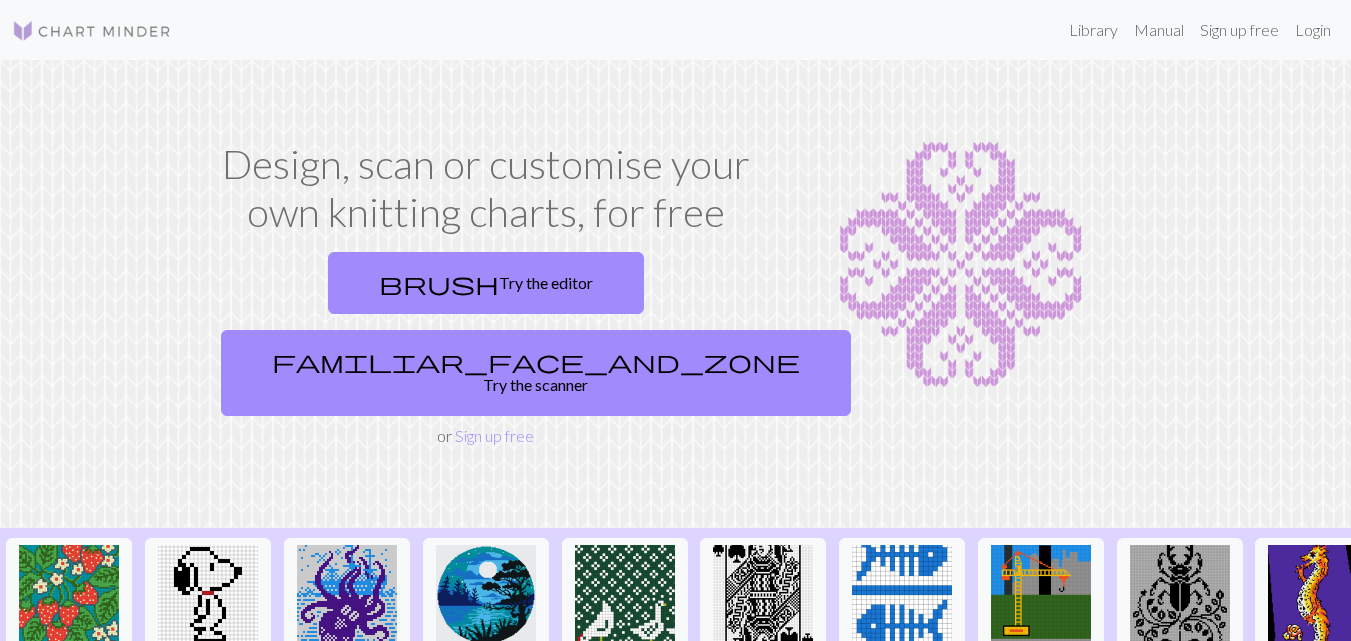 scroll, scrollTop: 0, scrollLeft: 0, axis: both 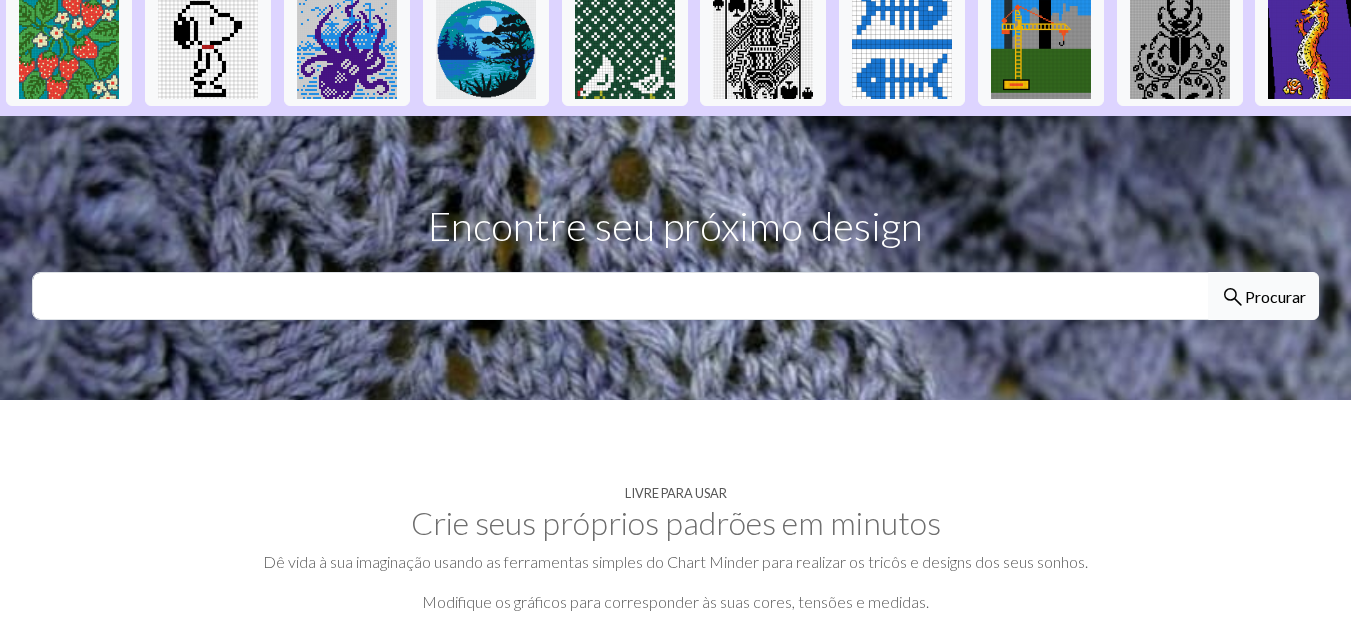 click on "Procurar" at bounding box center [1275, 296] 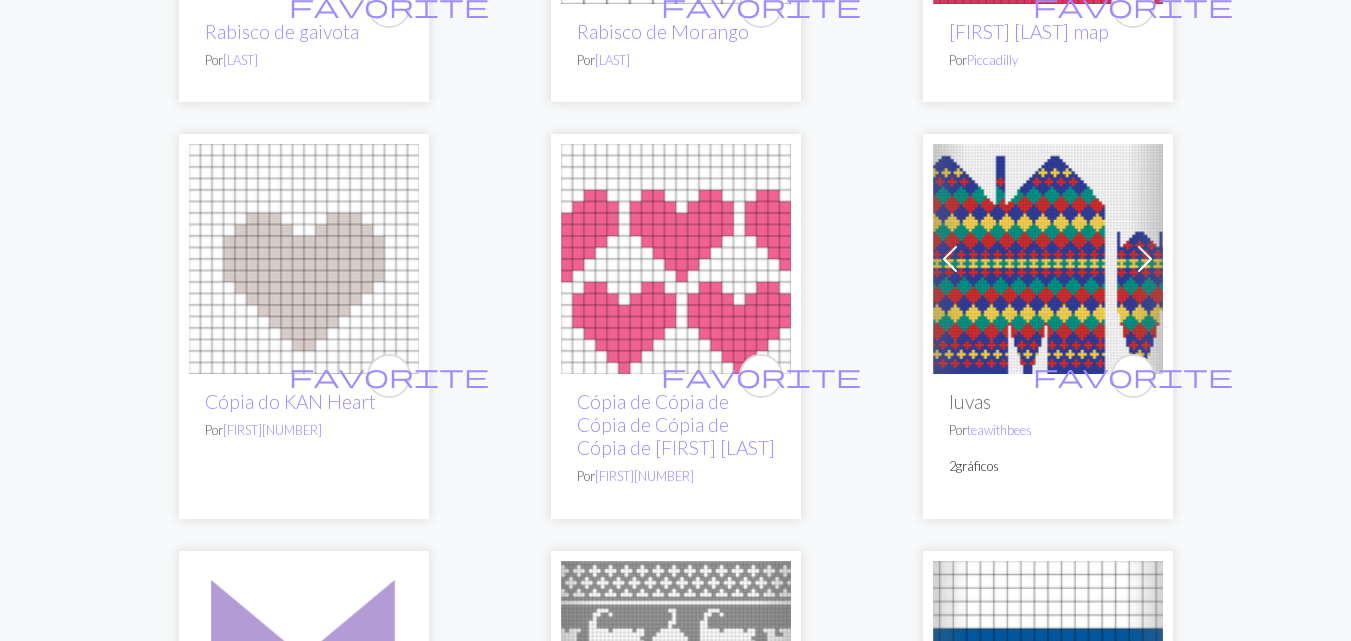 scroll, scrollTop: 800, scrollLeft: 0, axis: vertical 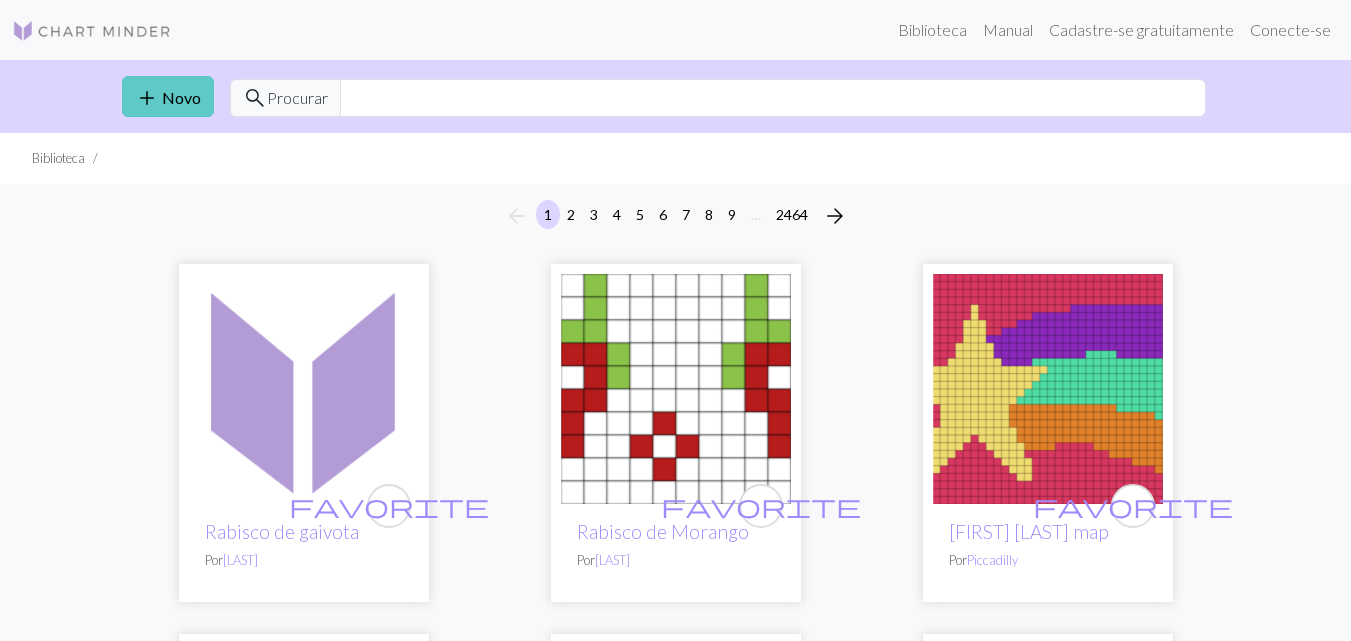 click on "add" at bounding box center [147, 98] 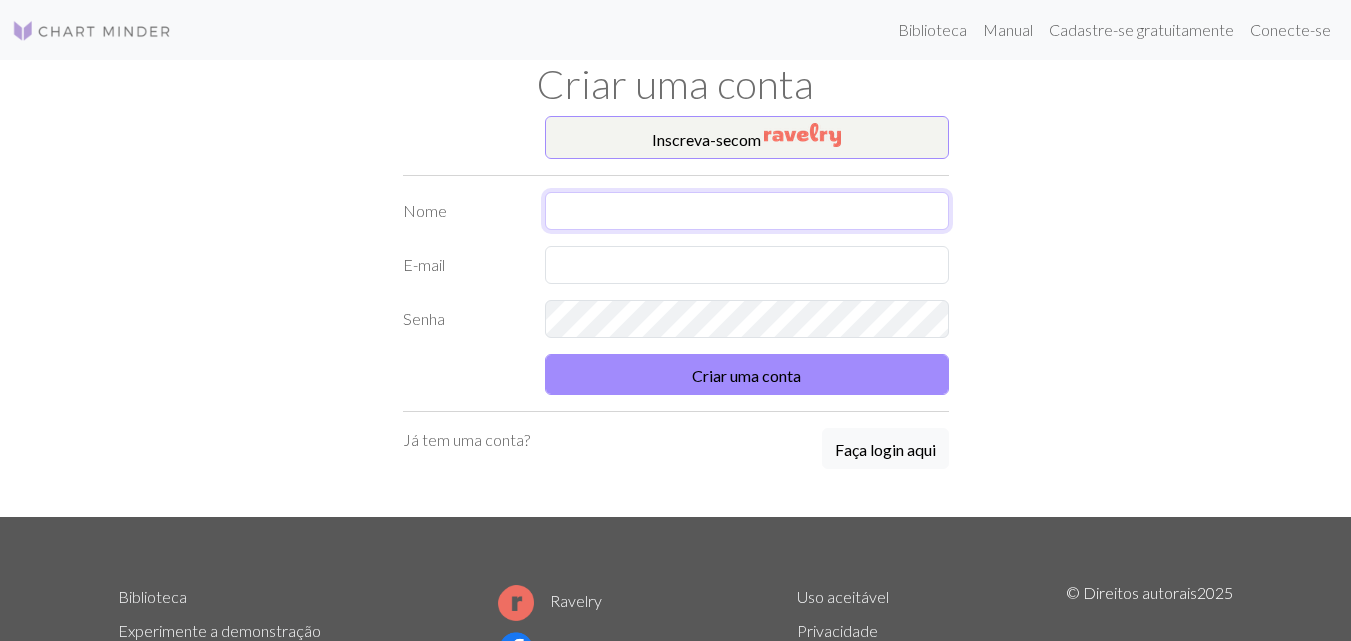 click at bounding box center [747, 211] 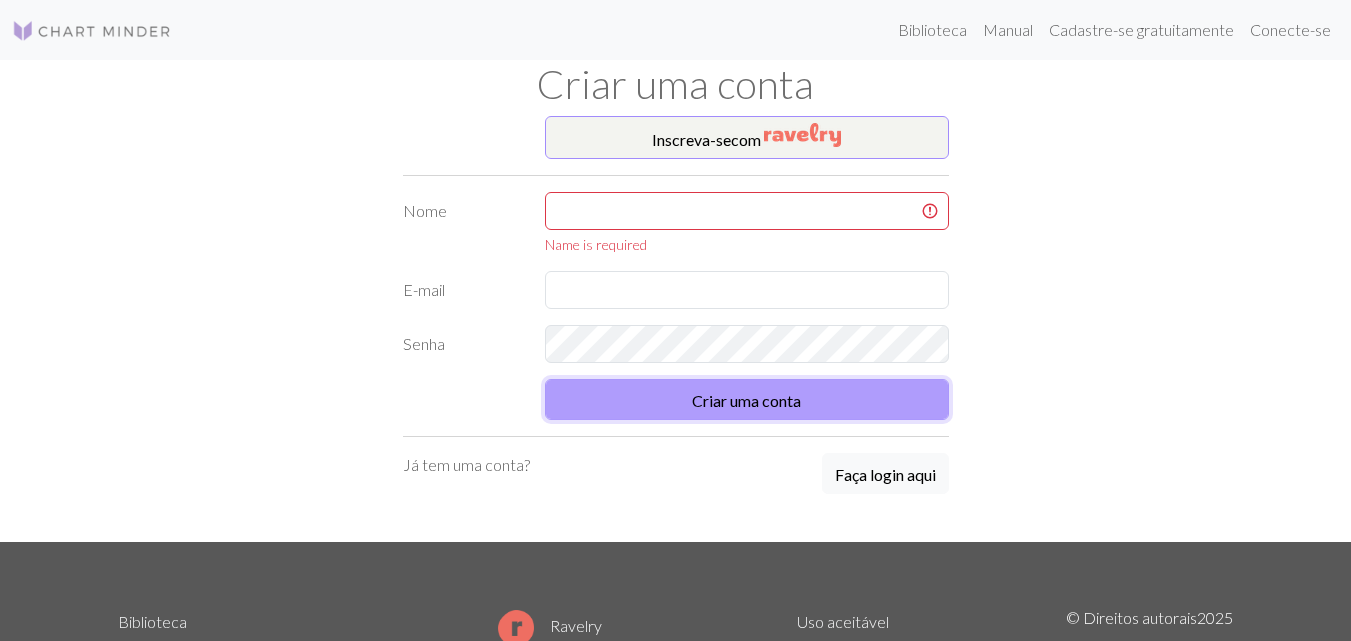 click on "Criar uma conta" at bounding box center [747, 399] 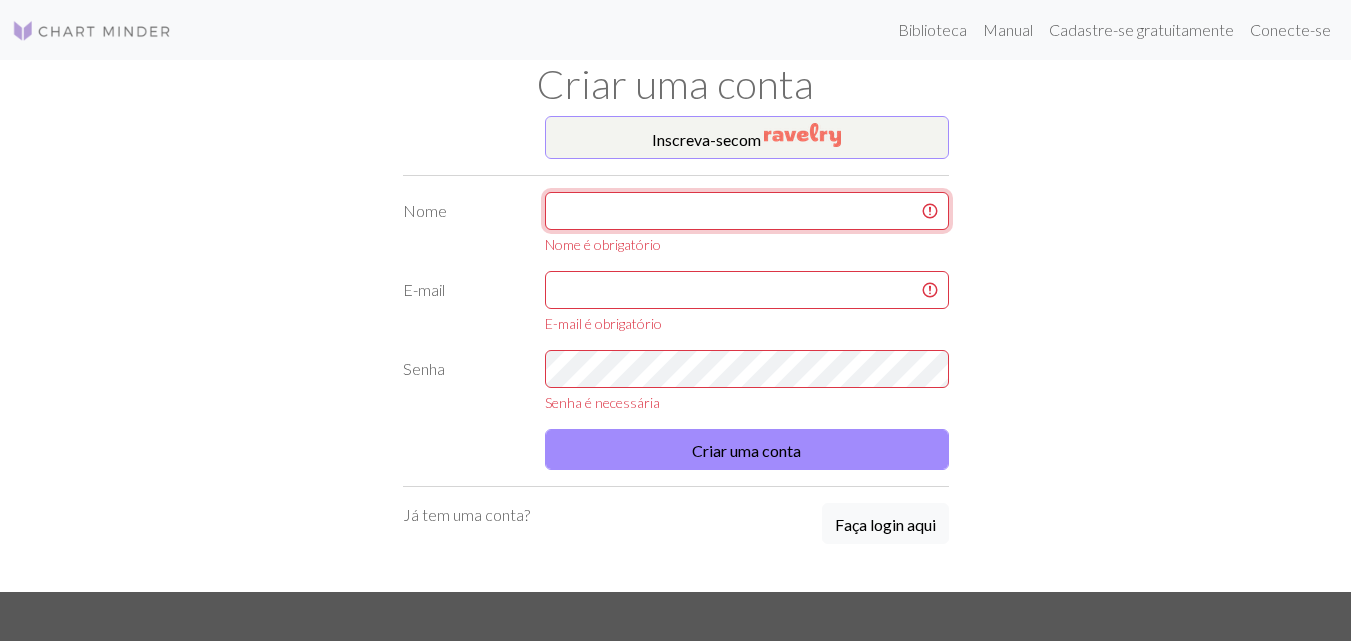 click at bounding box center (747, 211) 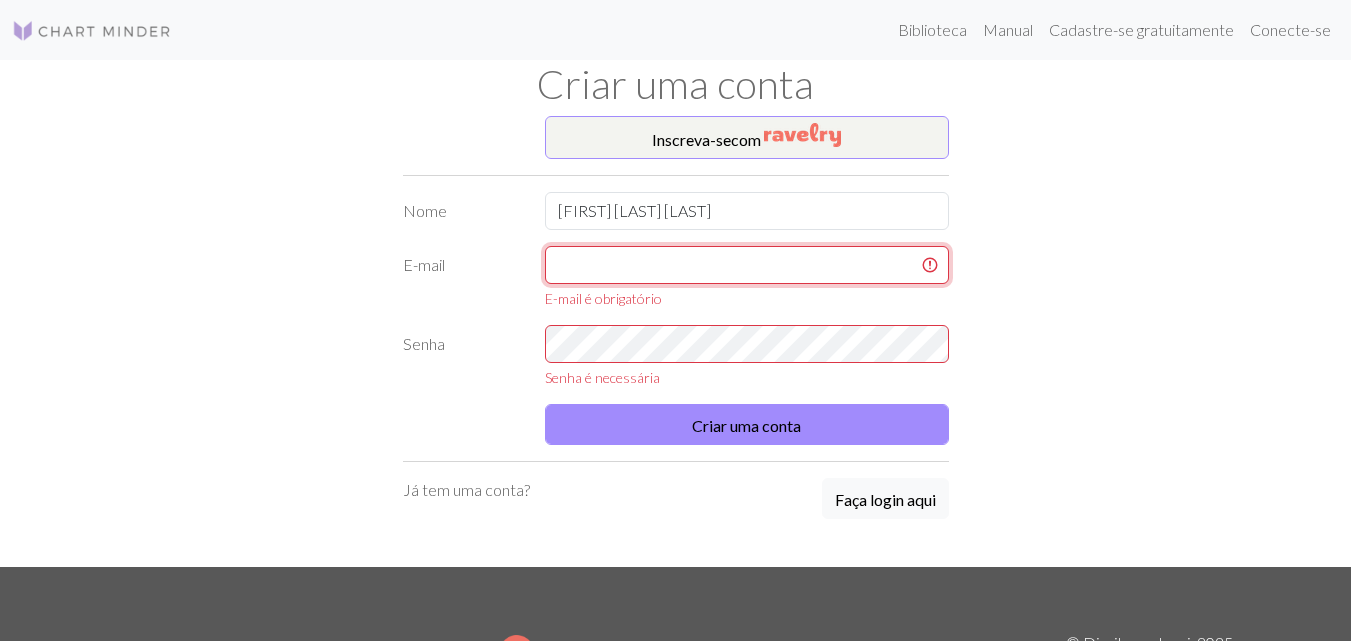 click at bounding box center [747, 265] 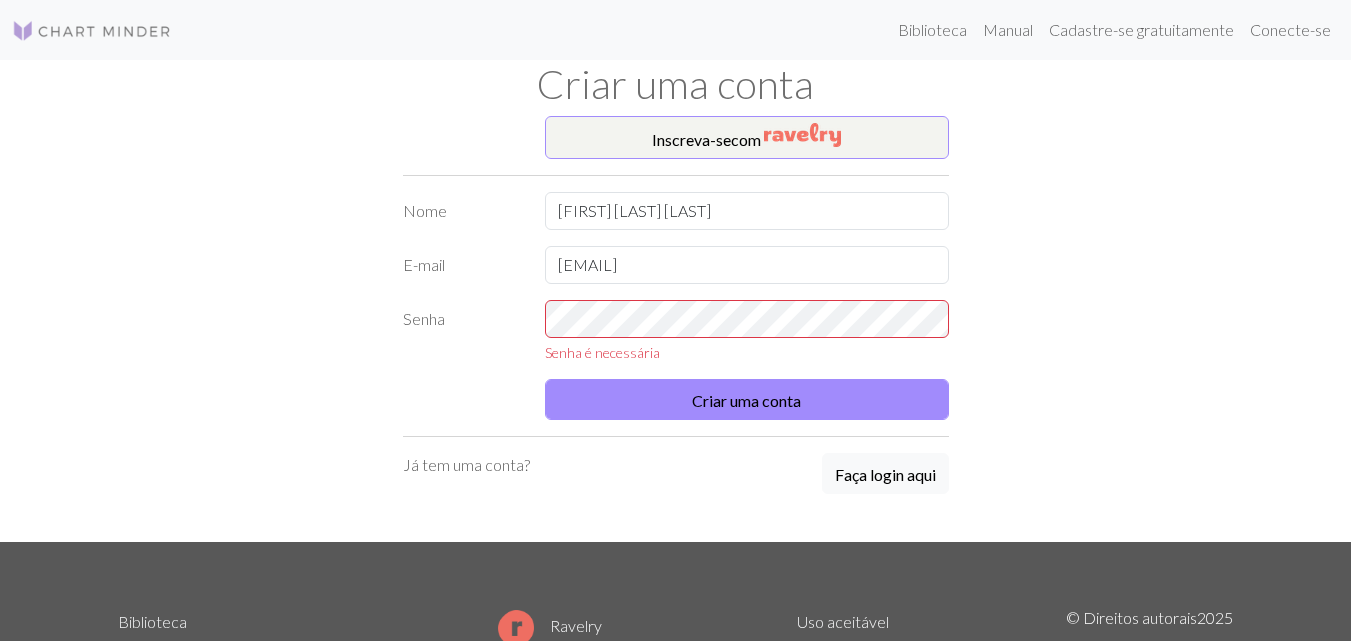 click on "Senha é necessária" at bounding box center (747, 352) 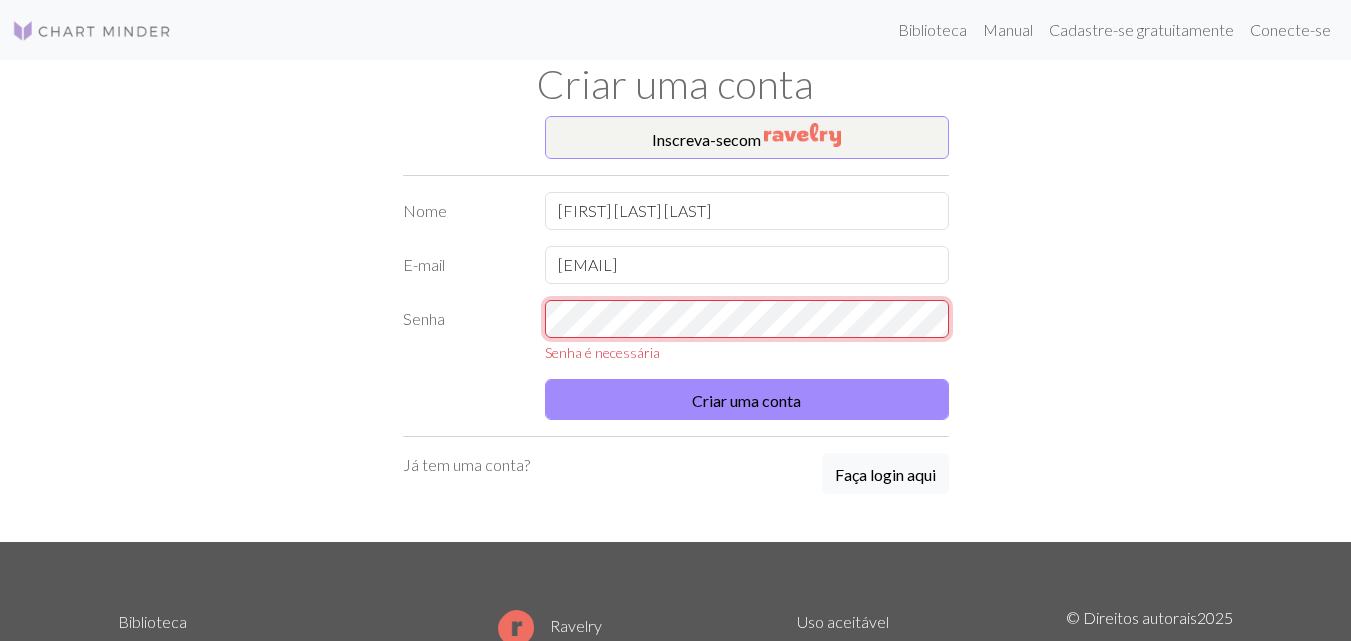 click on "Senha Senha é necessária" at bounding box center (676, 331) 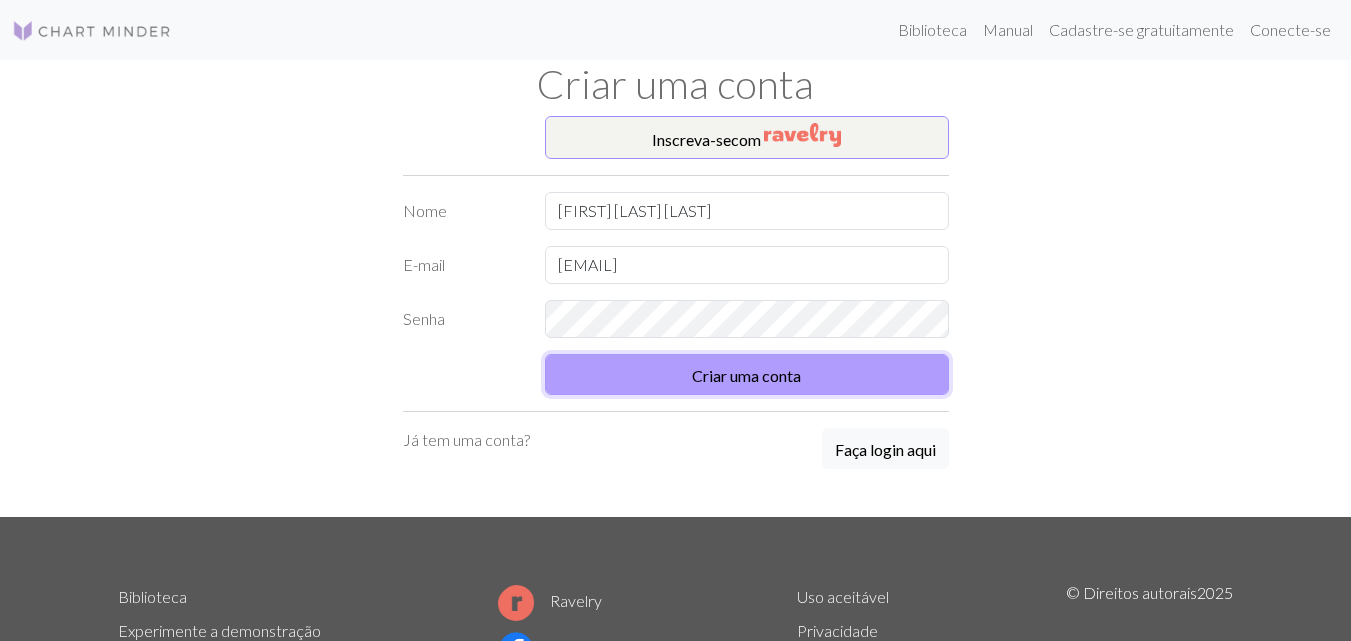 click on "Criar uma conta" at bounding box center (747, 374) 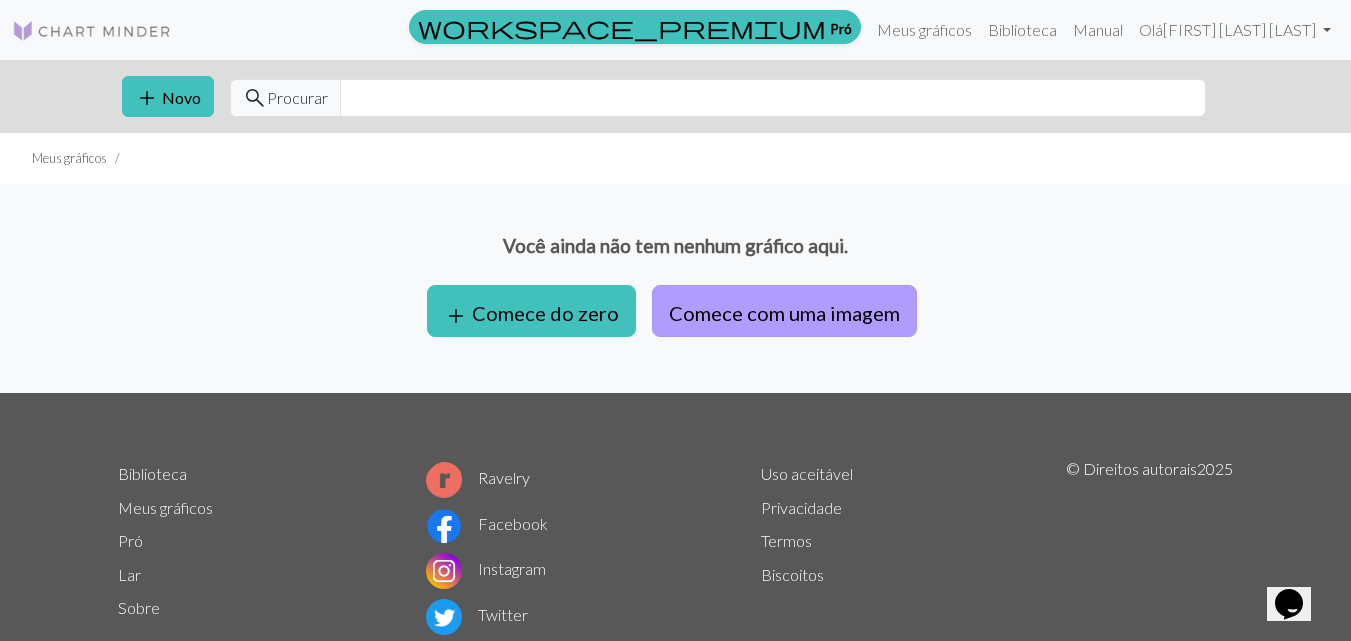 click on "Comece com uma imagem" at bounding box center (784, 313) 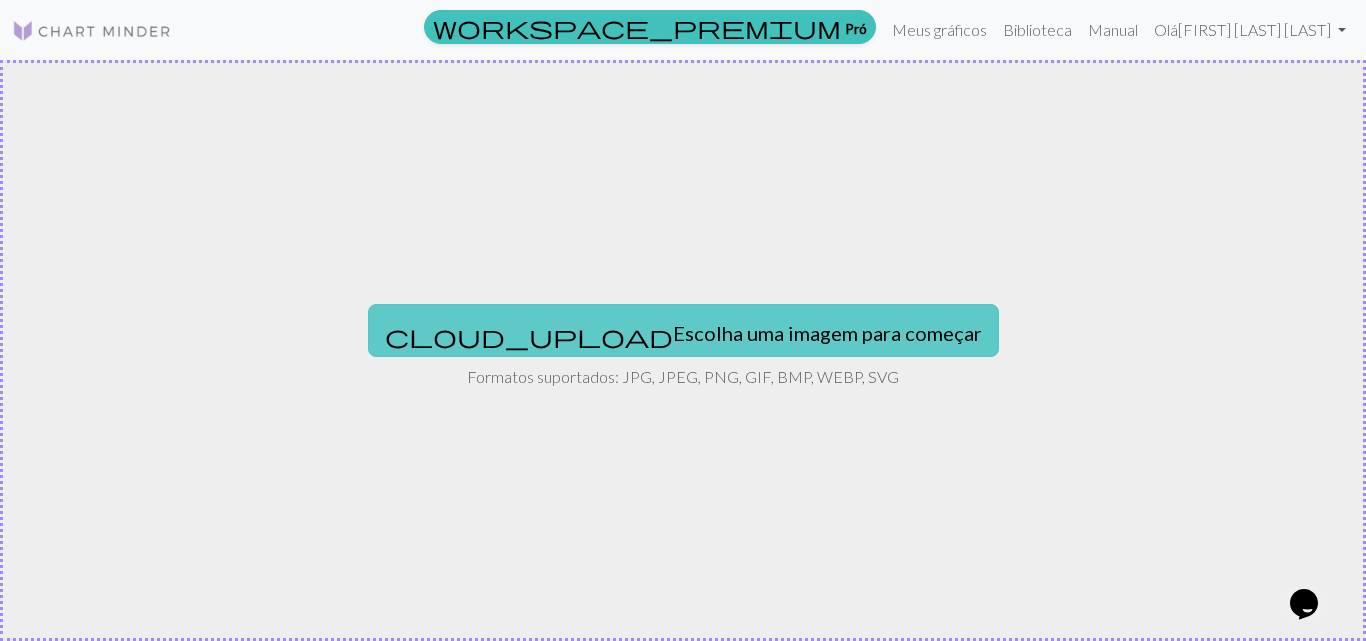 click on "cloud_upload Escolha uma imagem para começar" at bounding box center (683, 330) 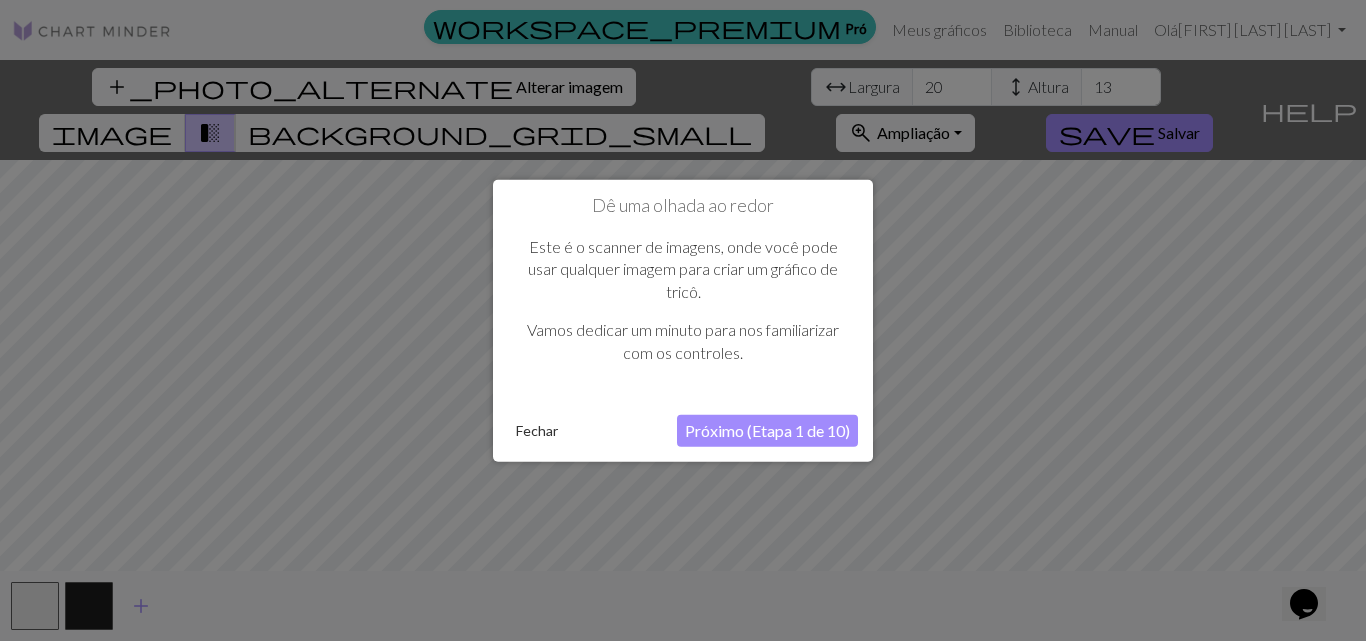 click at bounding box center (683, 320) 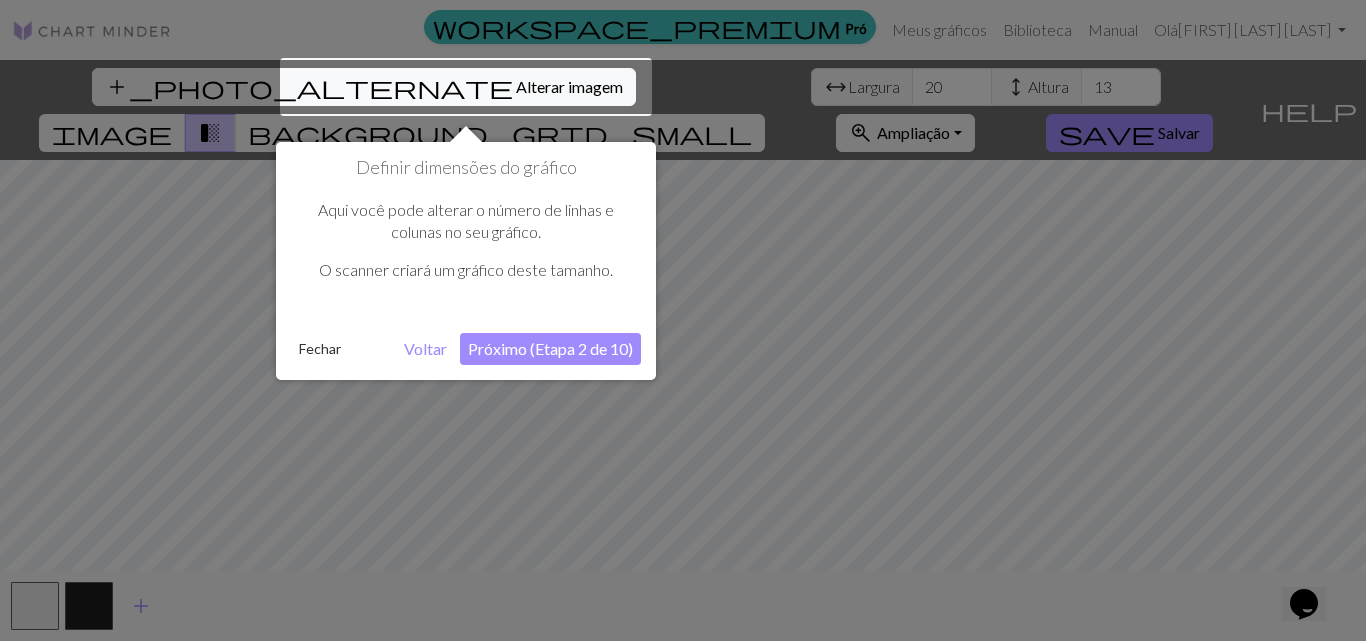 click on "Próximo (Etapa 2 de 10)" at bounding box center [550, 348] 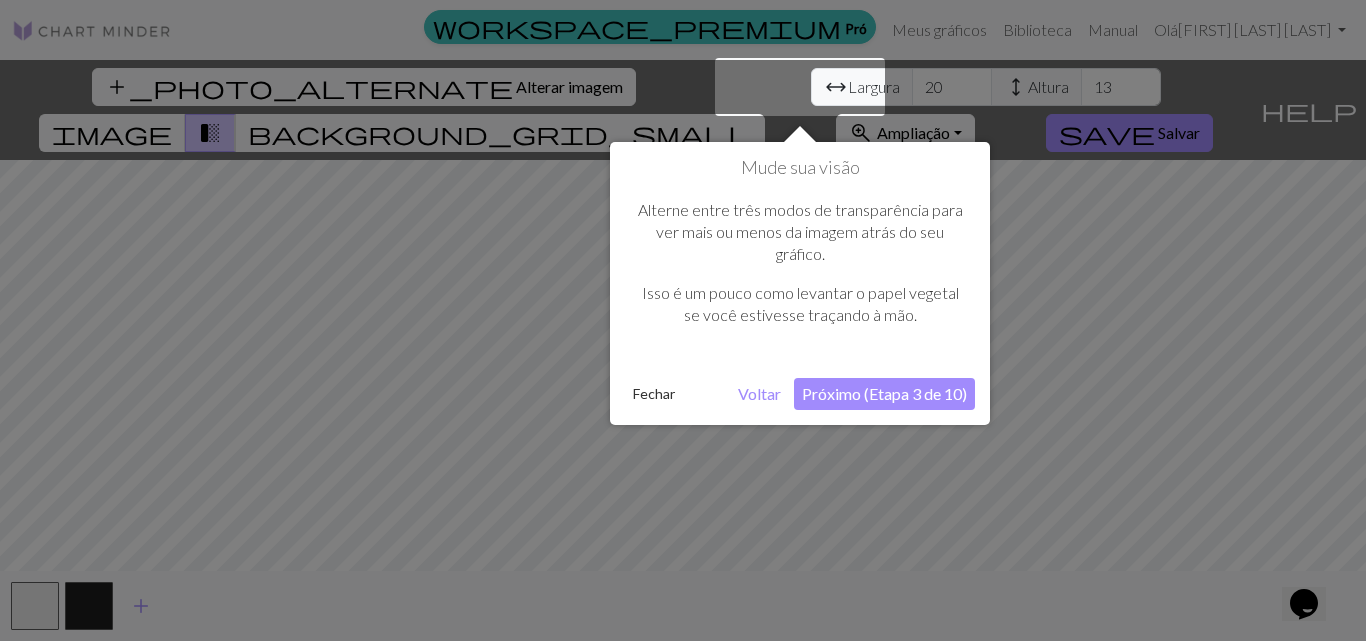 click on "Próximo (Etapa 3 de 10)" at bounding box center [884, 393] 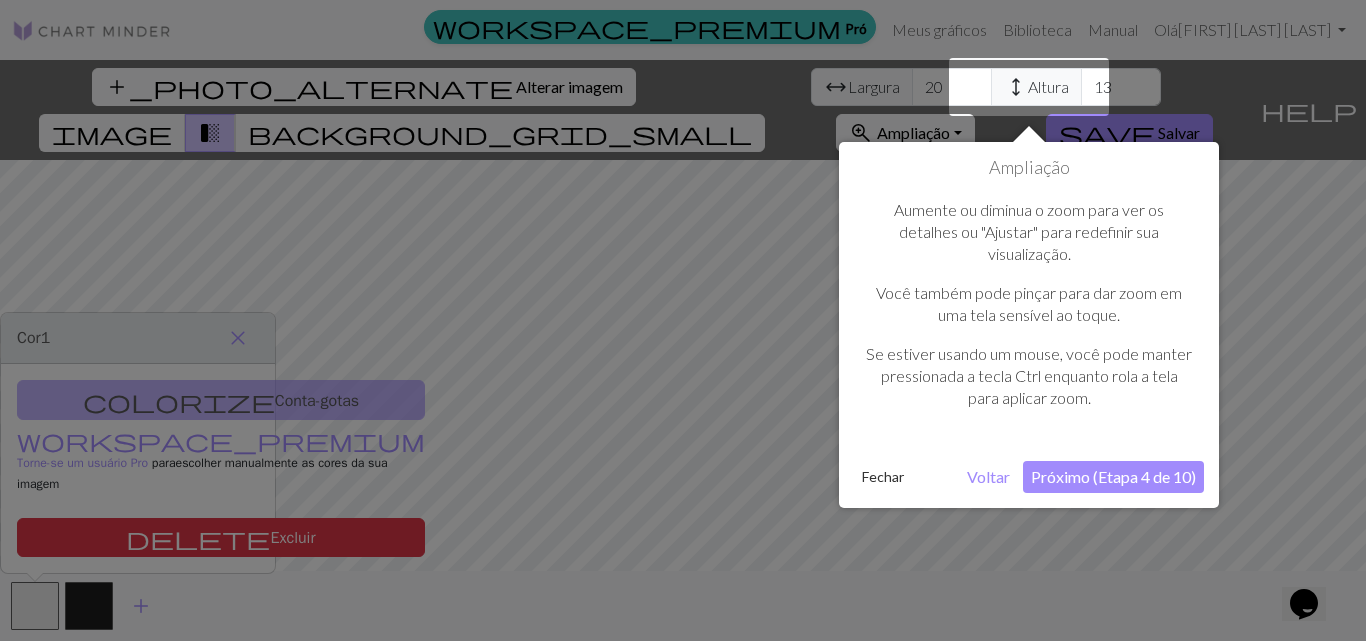 click on "Próximo (Etapa 4 de 10)" at bounding box center (1113, 476) 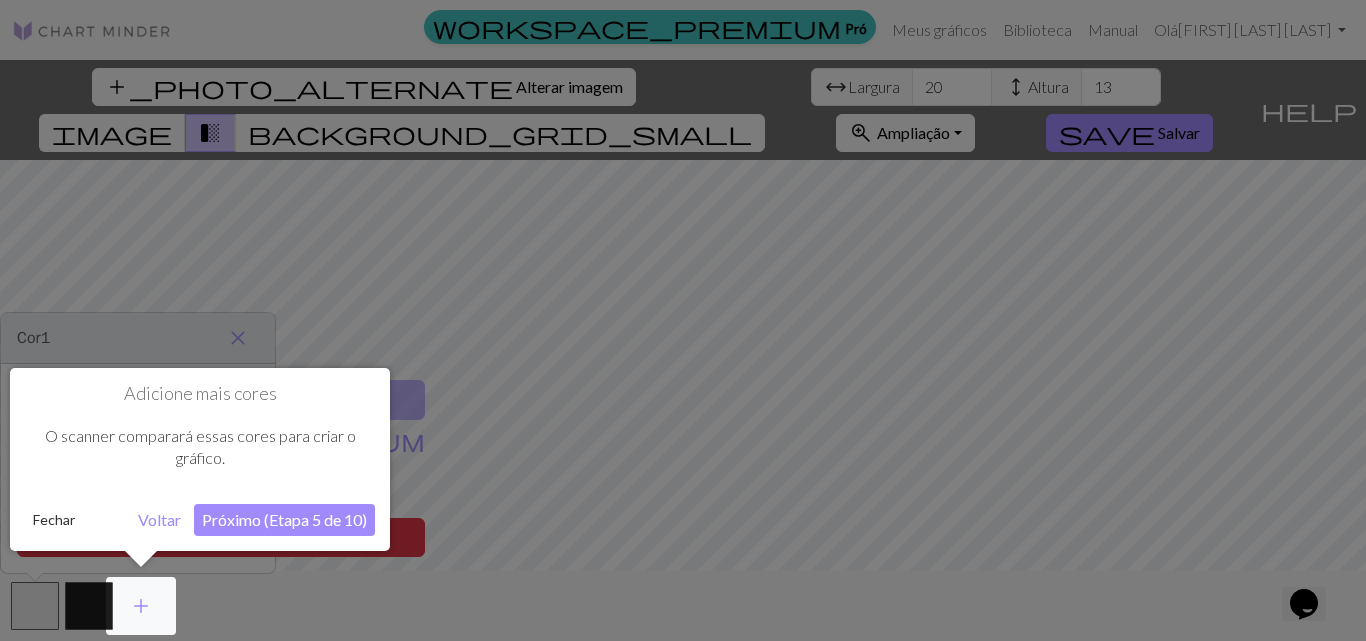 click at bounding box center [683, 320] 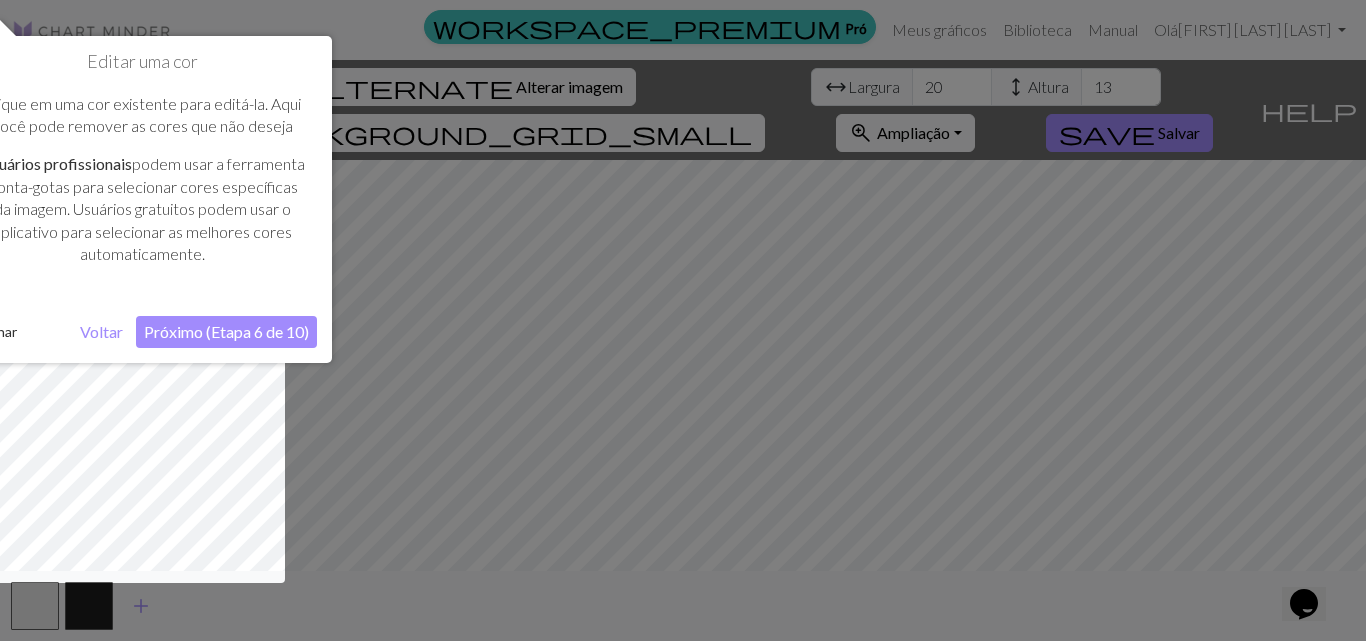 click on "Próximo (Etapa 6 de 10)" at bounding box center (226, 331) 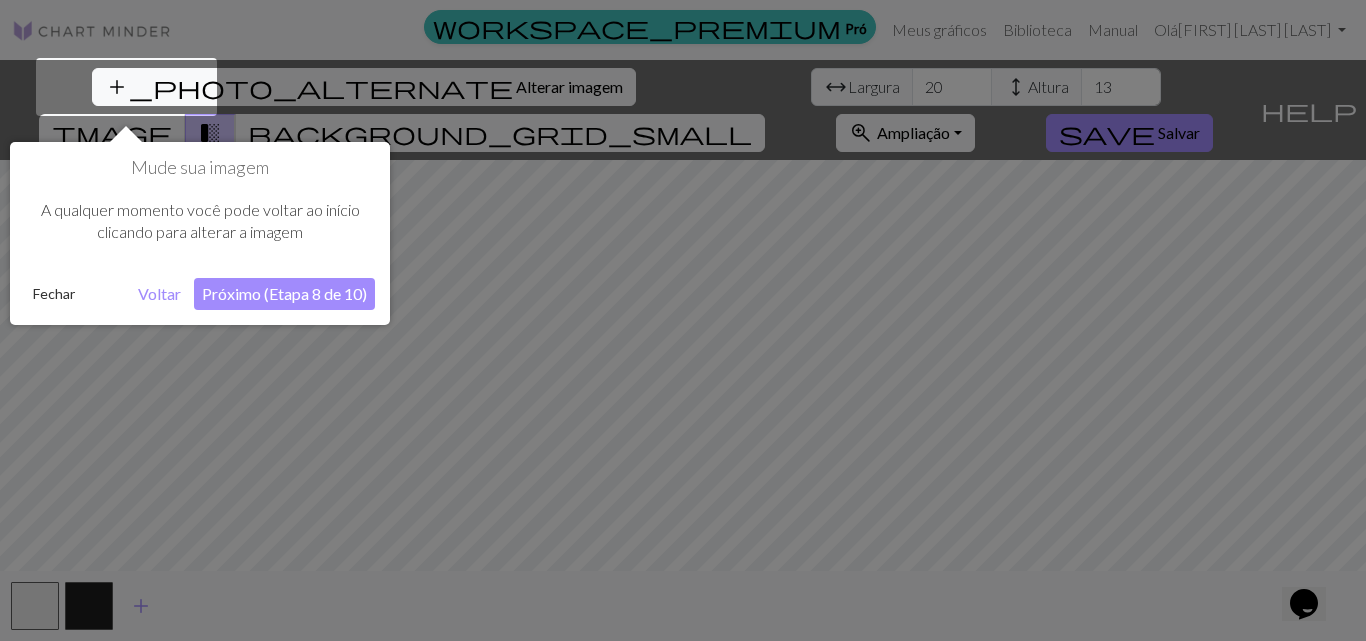 click on "Próximo (Etapa 8 de 10)" at bounding box center (284, 293) 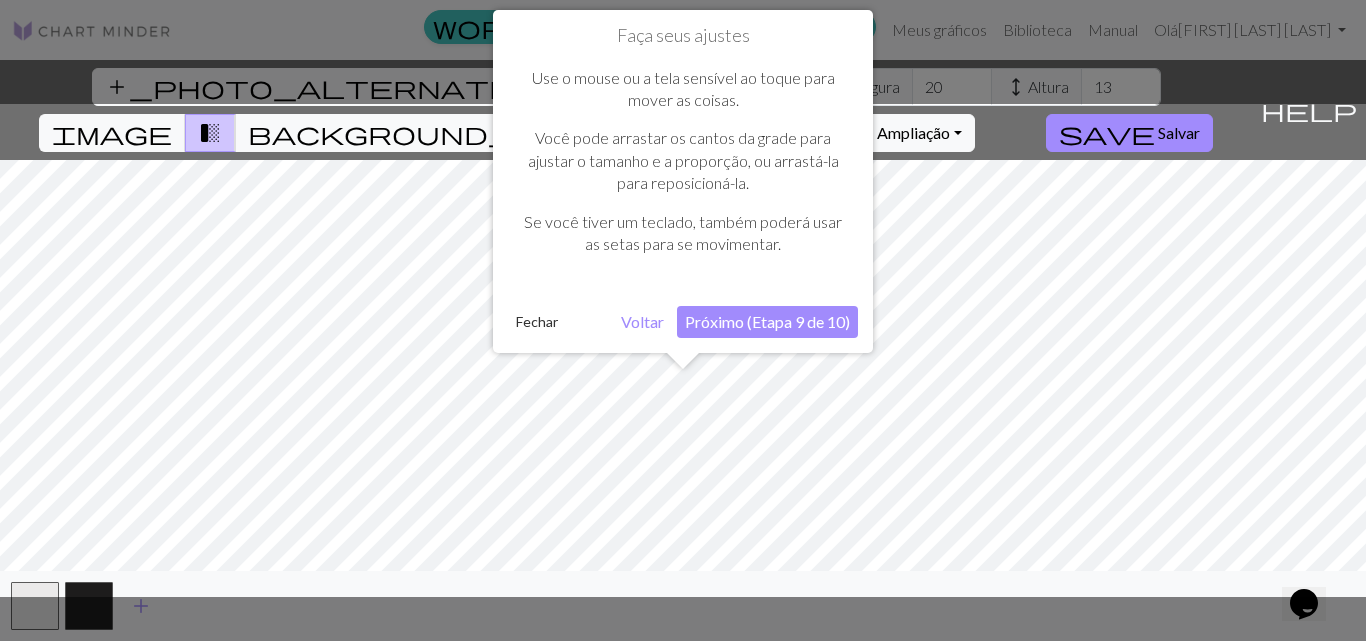 click on "Próximo (Etapa 9 de 10)" at bounding box center (767, 321) 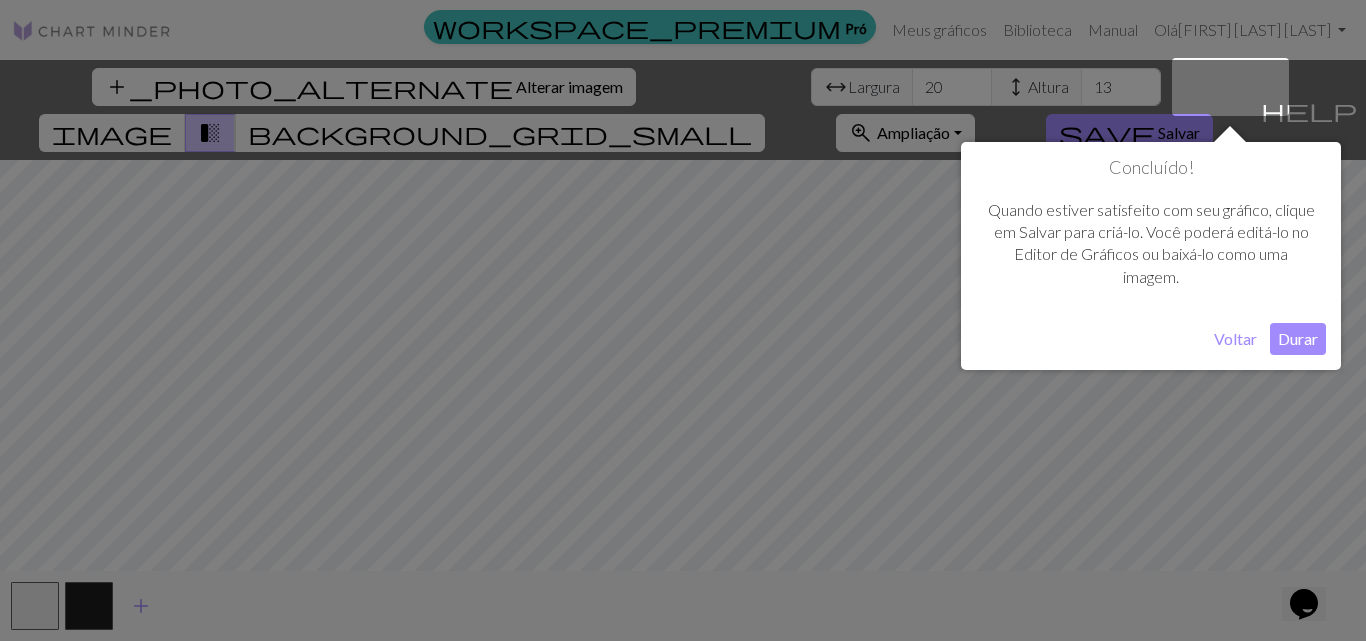 click on "Durar" at bounding box center [1298, 338] 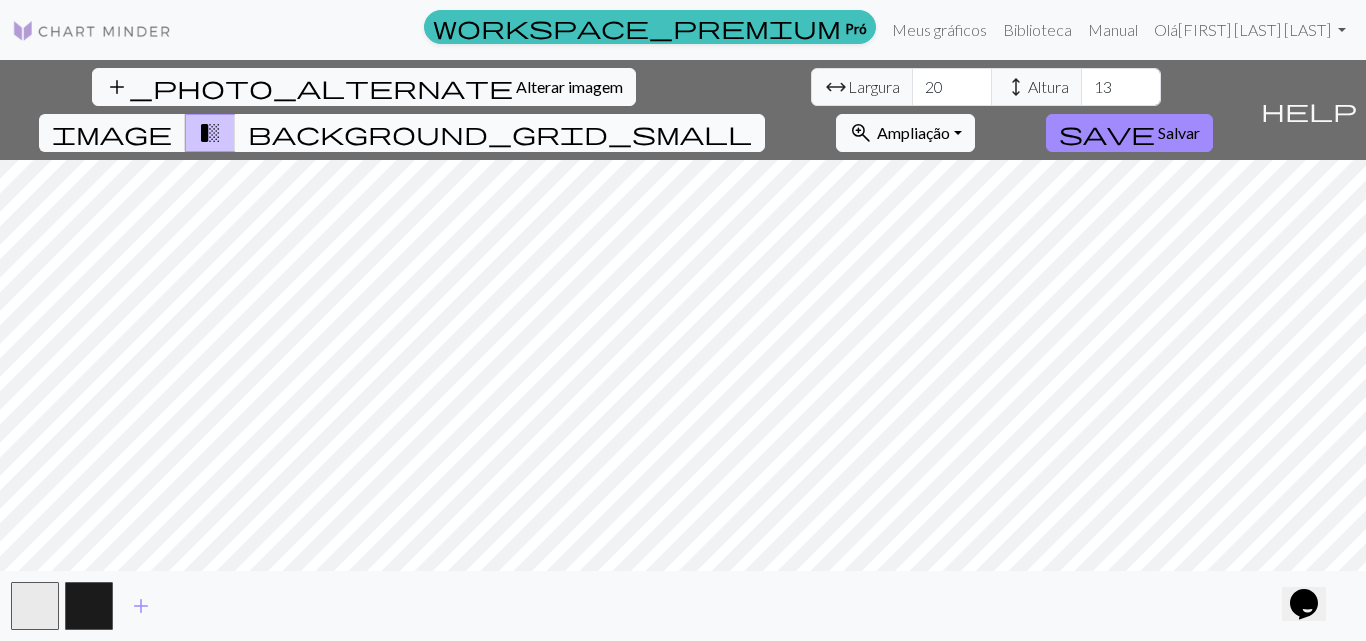 click on "background_grid_small" at bounding box center [500, 133] 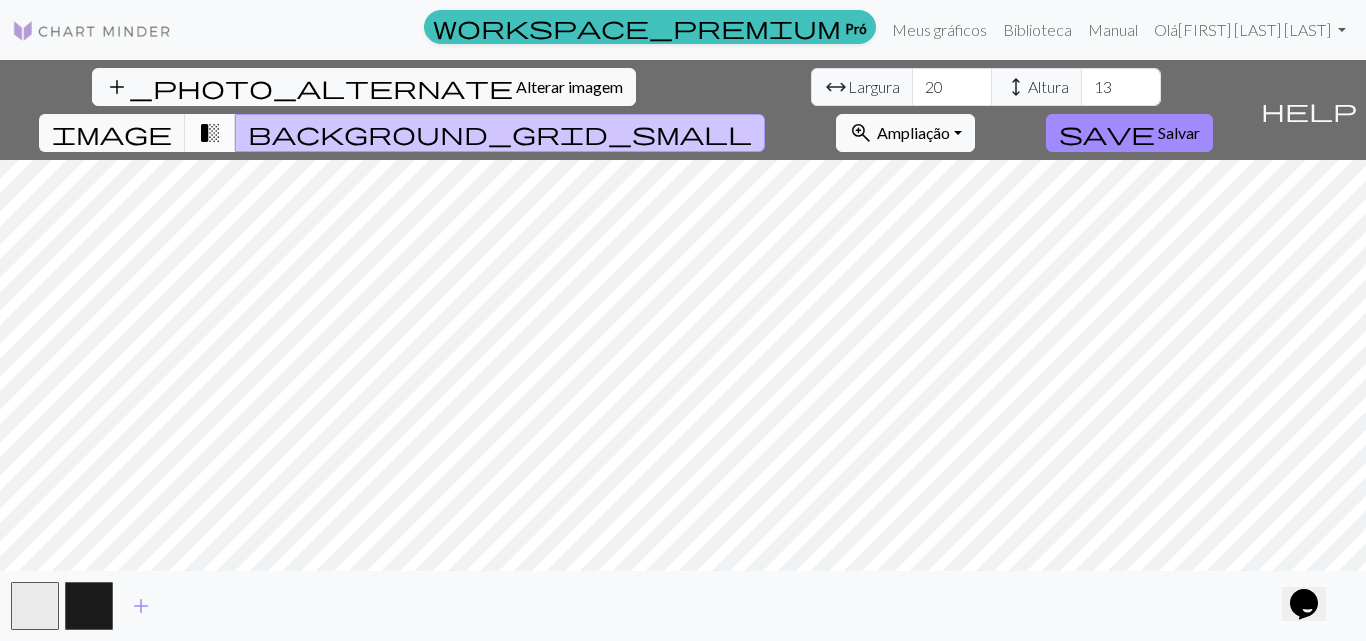 click on "transition_fade" at bounding box center (210, 133) 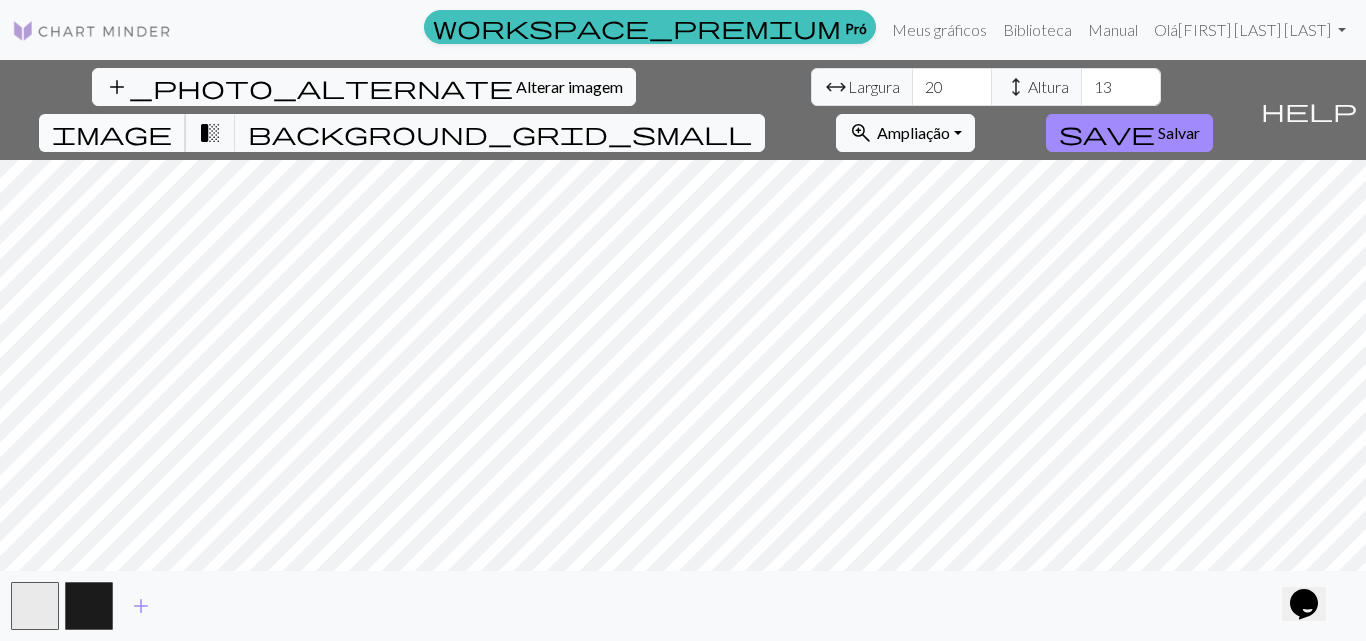 click on "image" at bounding box center (112, 133) 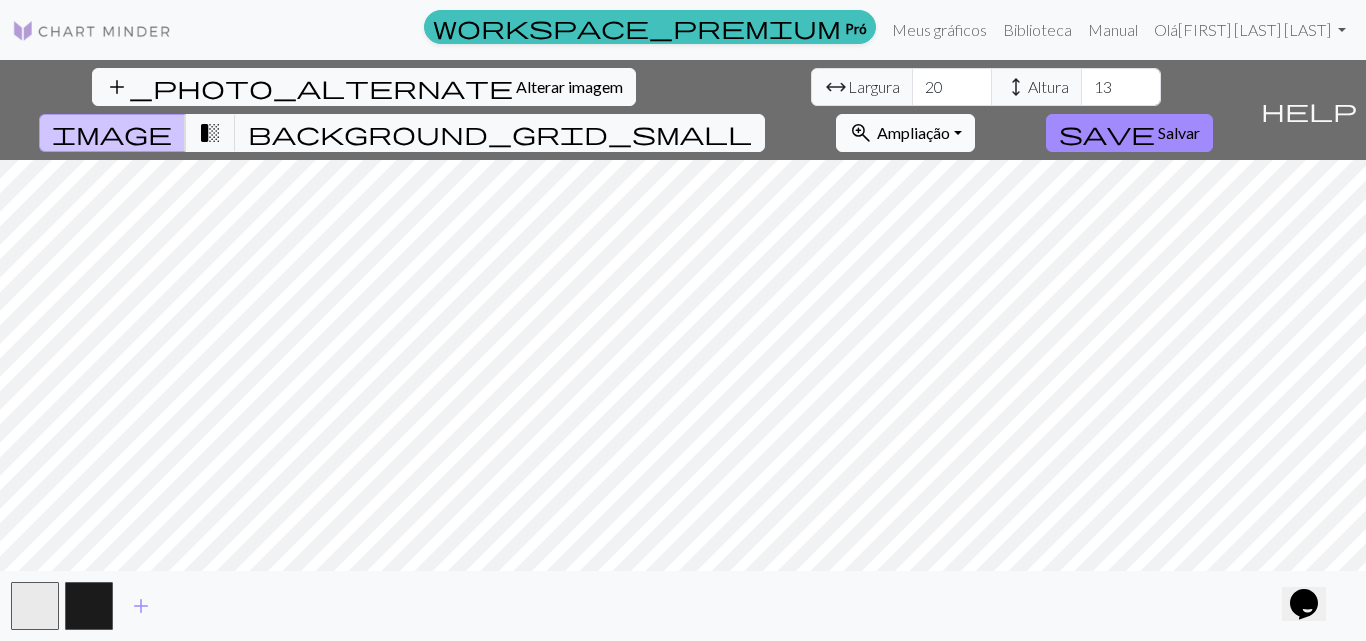click on "Ampliação" at bounding box center (913, 132) 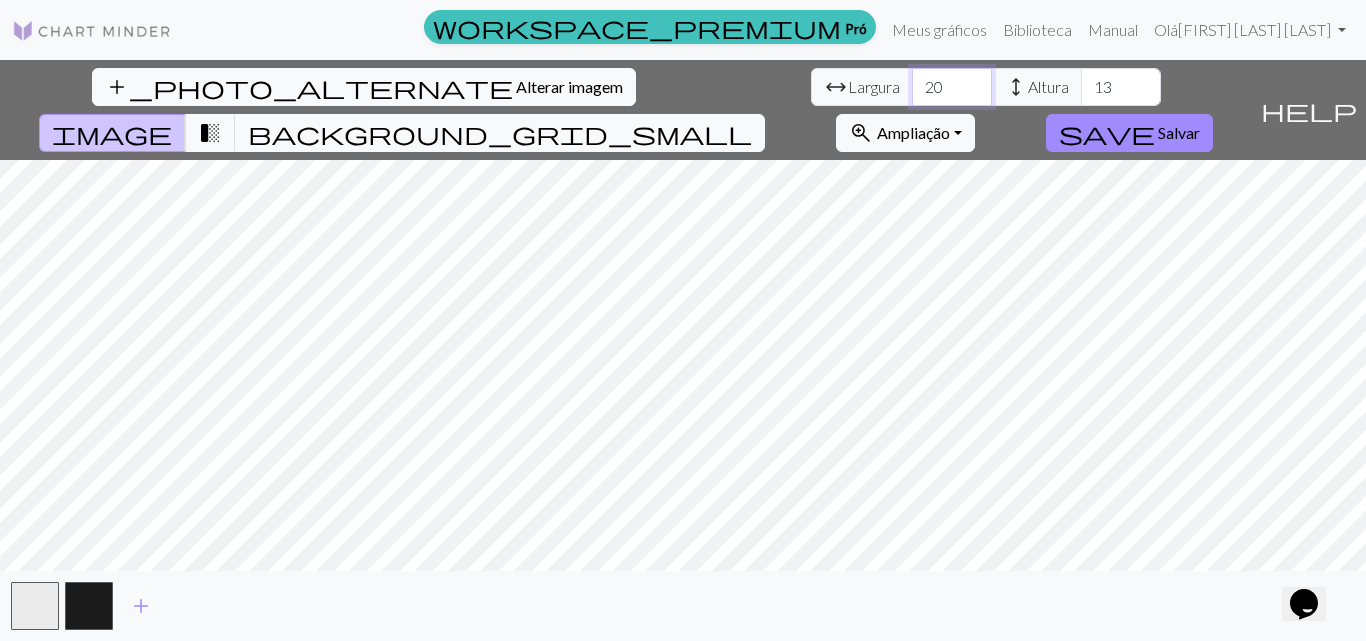 click on "20" at bounding box center [952, 87] 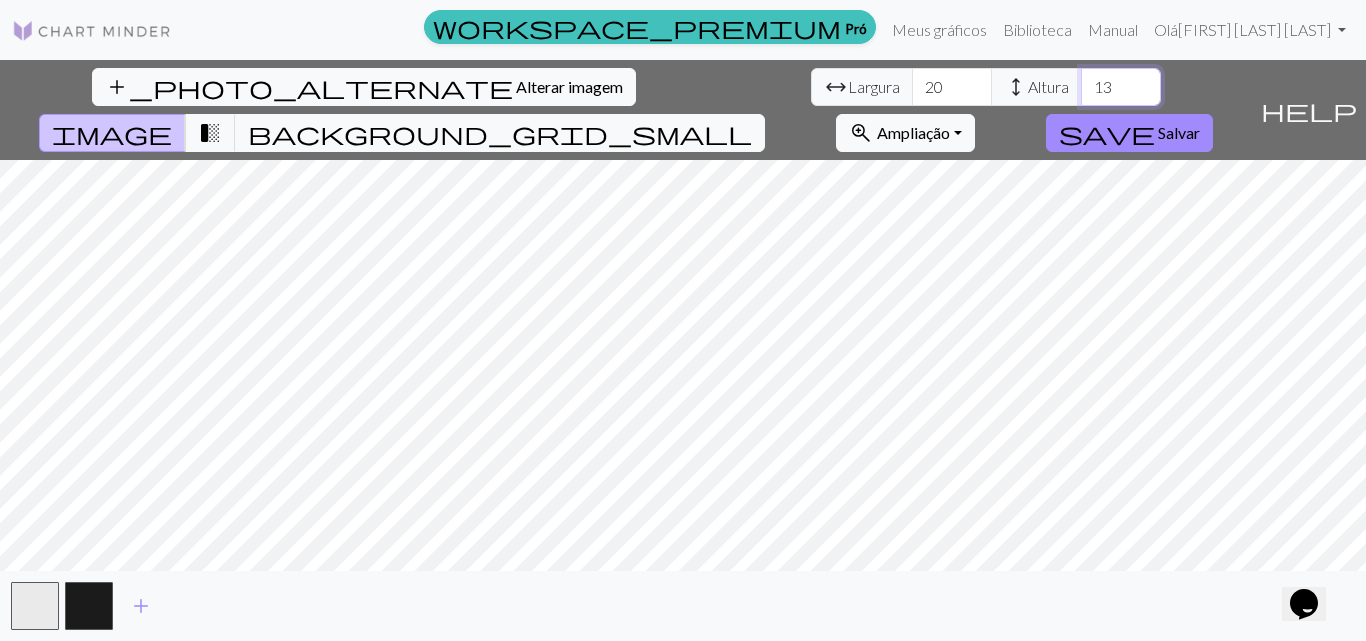 click on "13" at bounding box center [1121, 87] 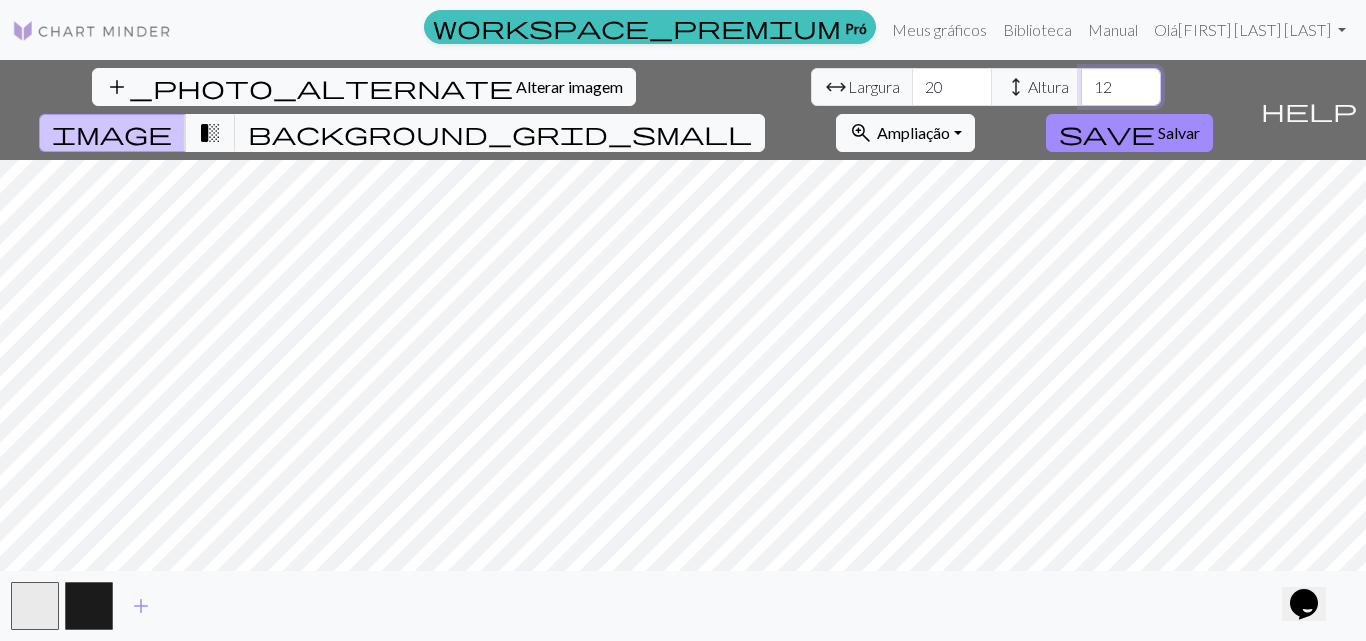 click on "12" at bounding box center (1121, 87) 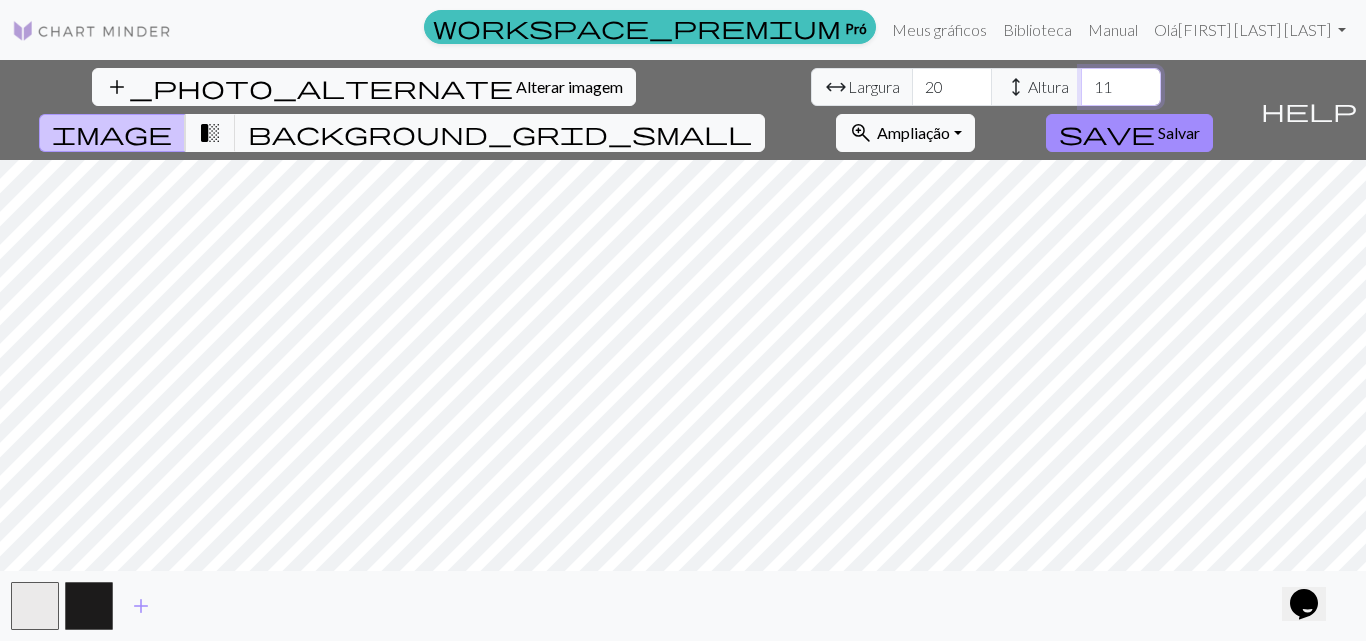 click on "11" at bounding box center (1121, 87) 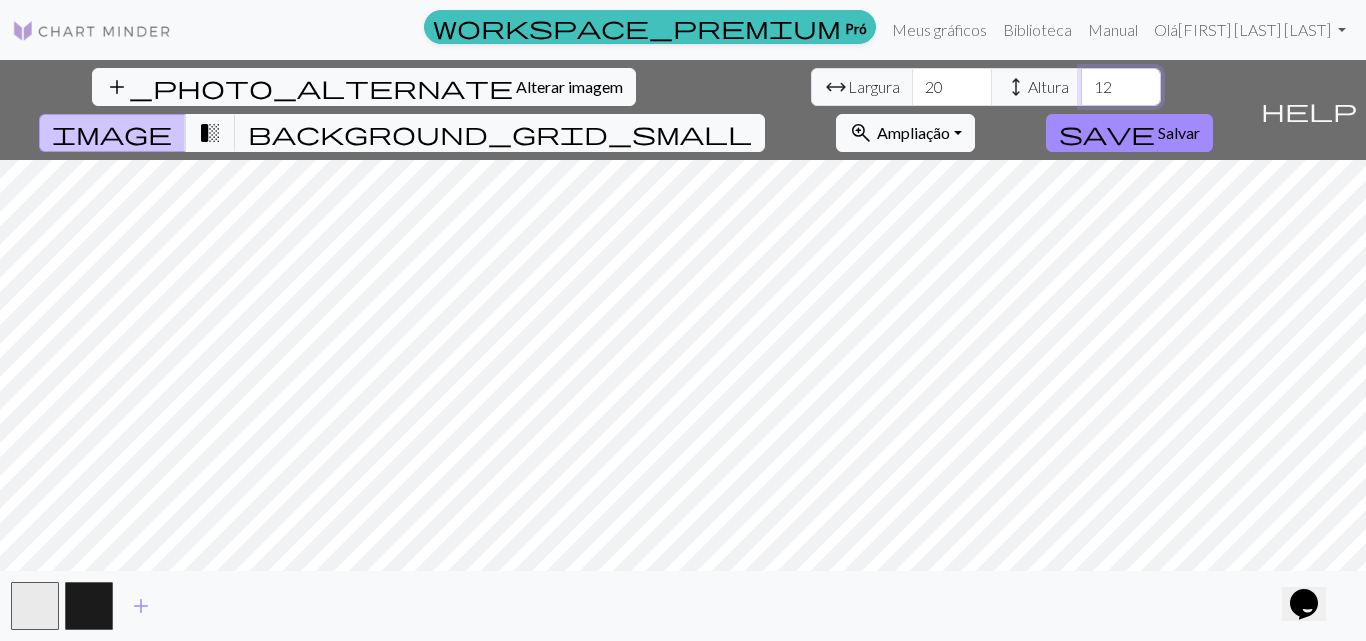 click on "12" at bounding box center (1121, 87) 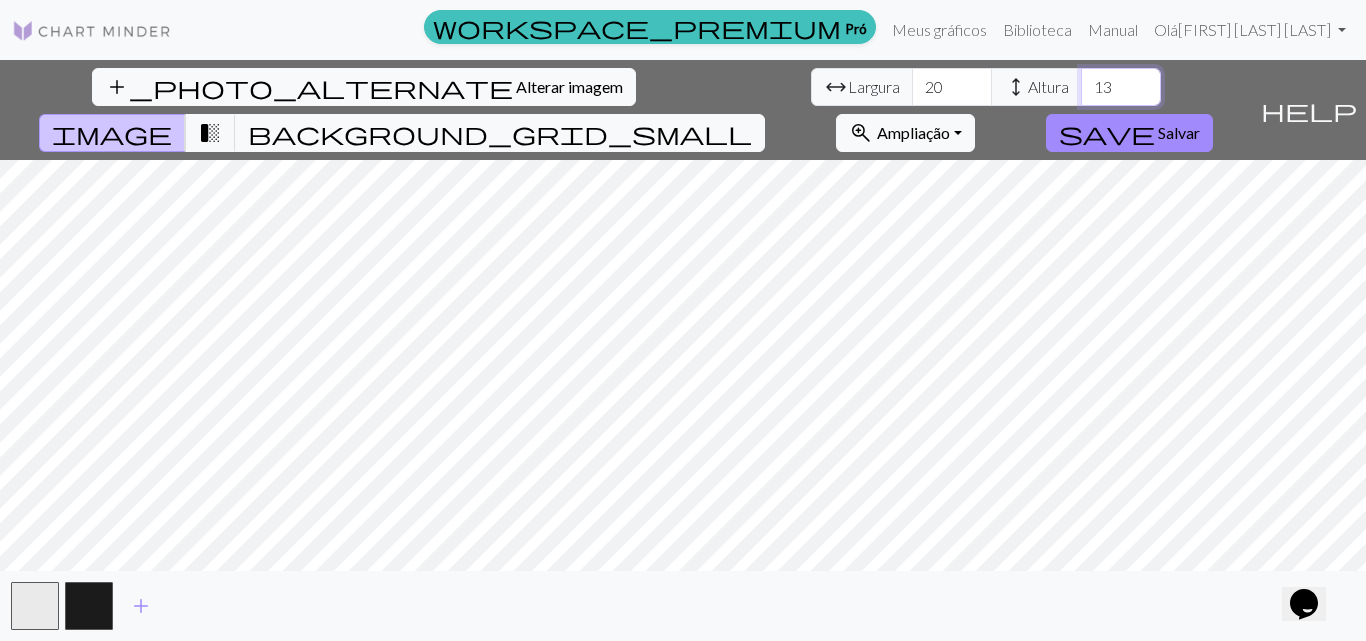click on "13" at bounding box center [1121, 87] 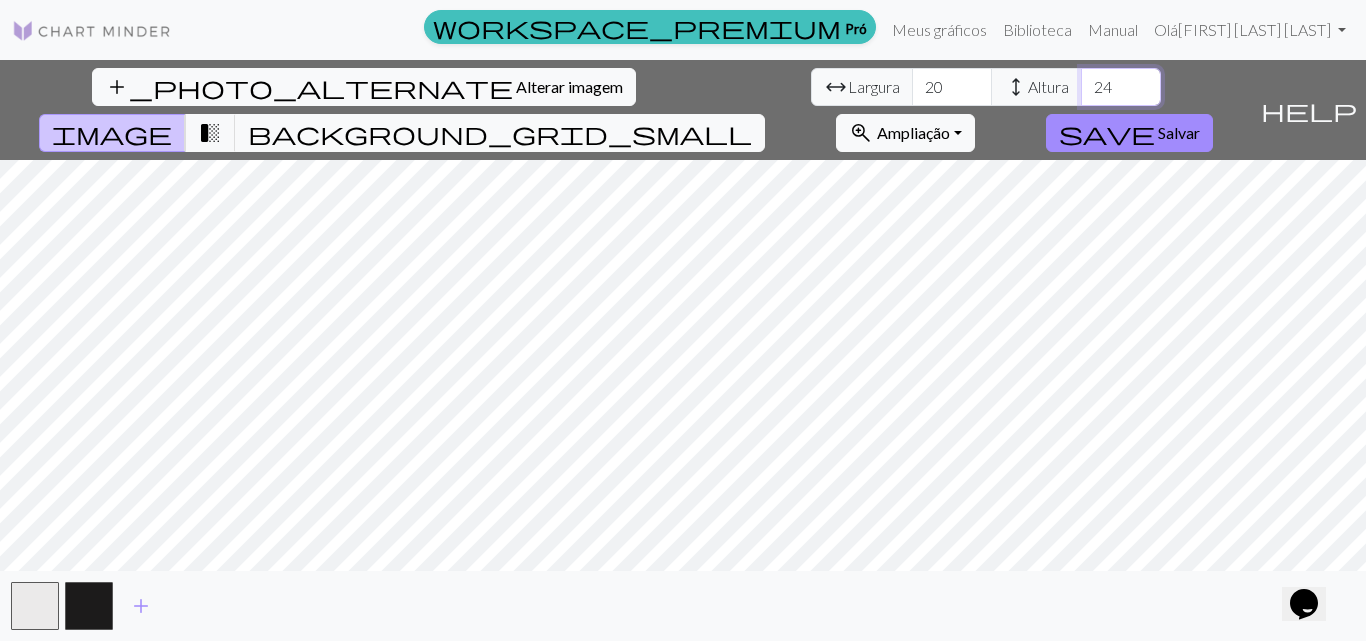 click on "24" at bounding box center [1121, 87] 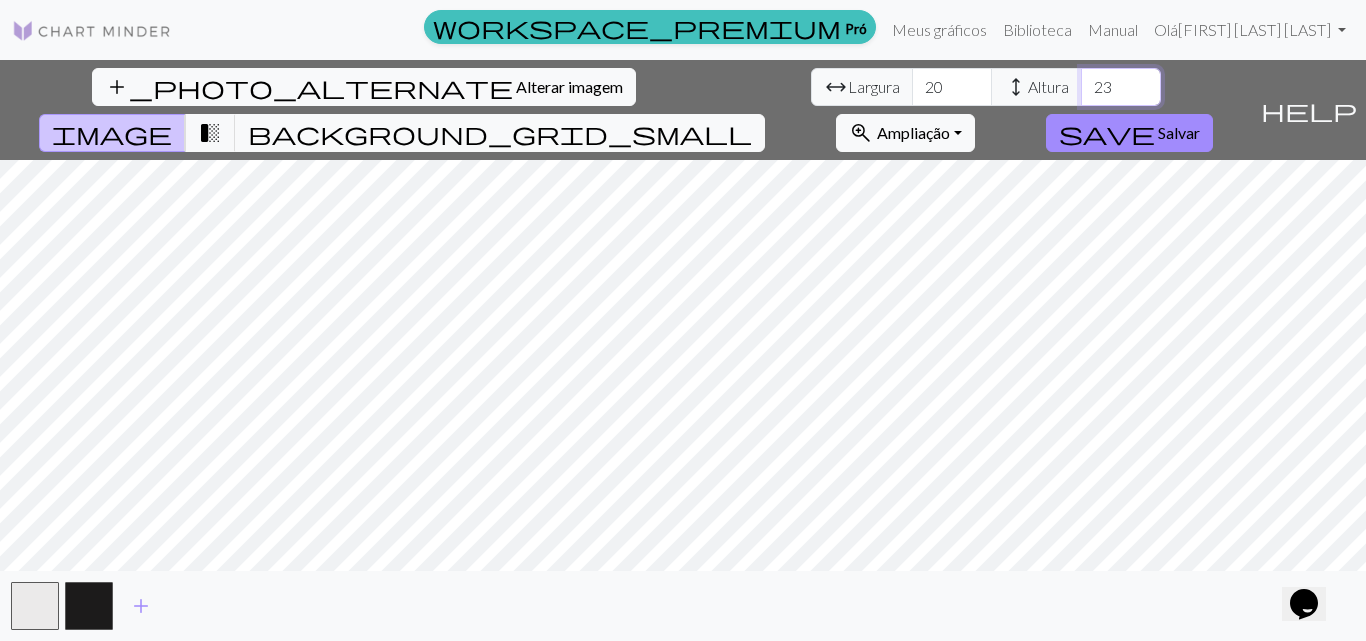 click on "23" at bounding box center [1121, 87] 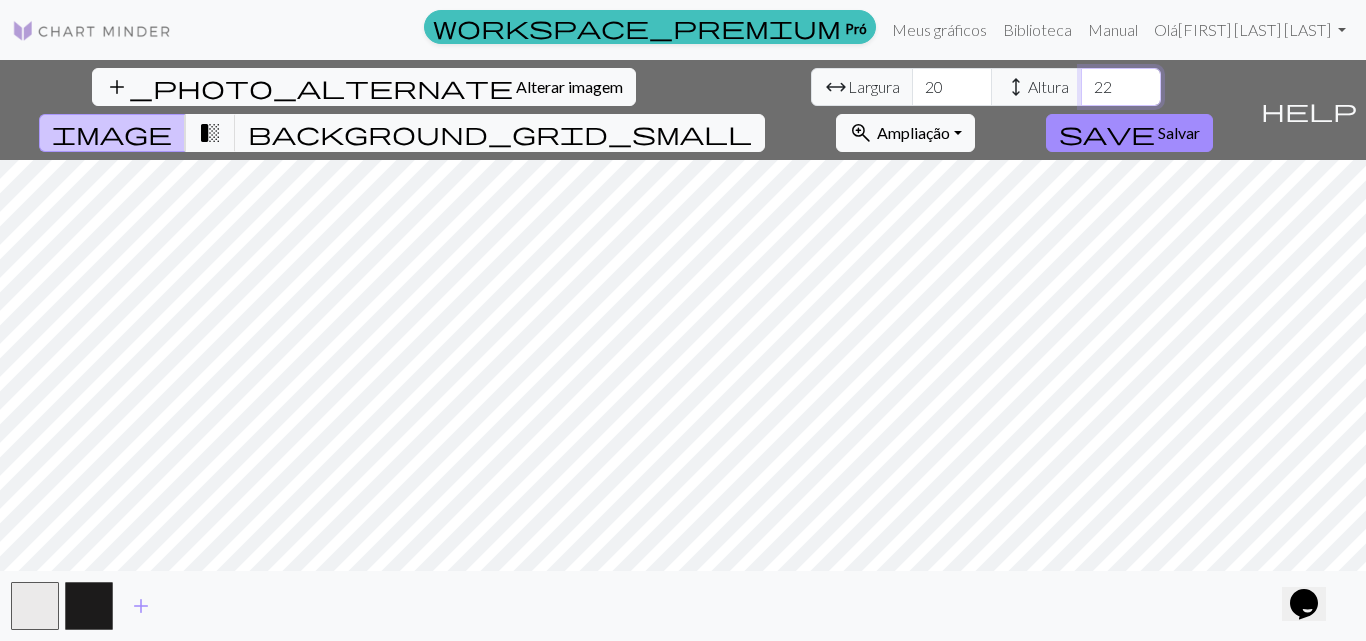 click on "22" at bounding box center [1121, 87] 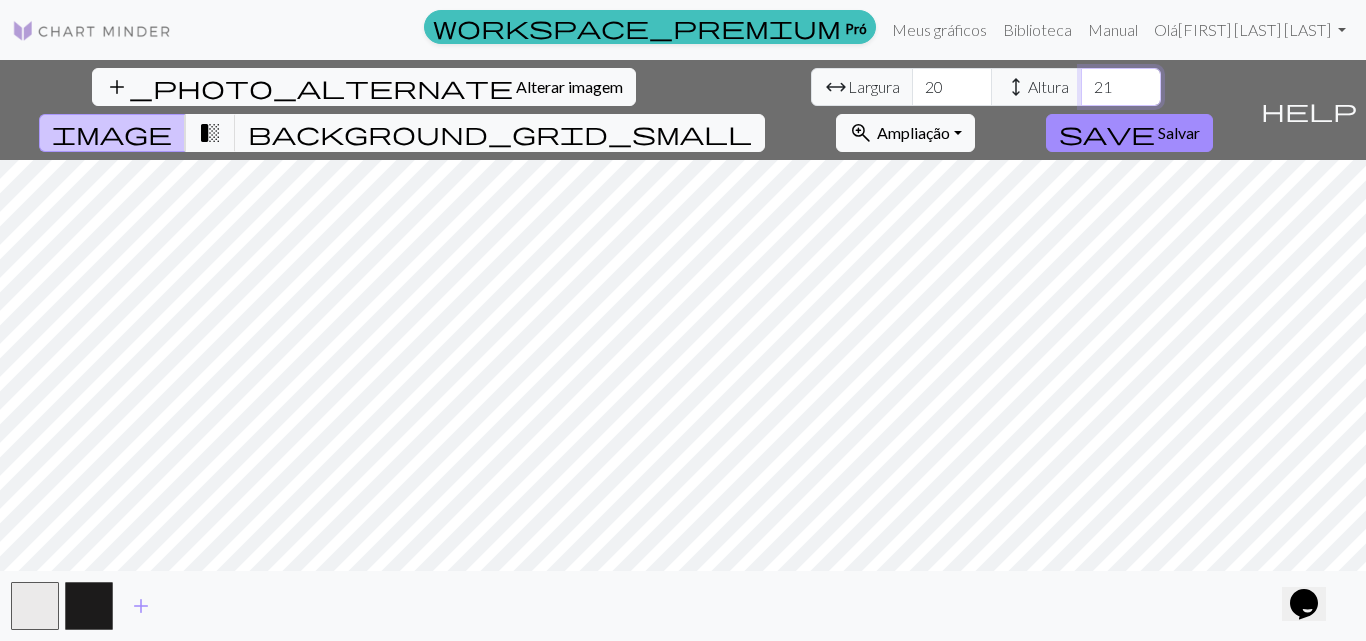 click on "21" at bounding box center (1121, 87) 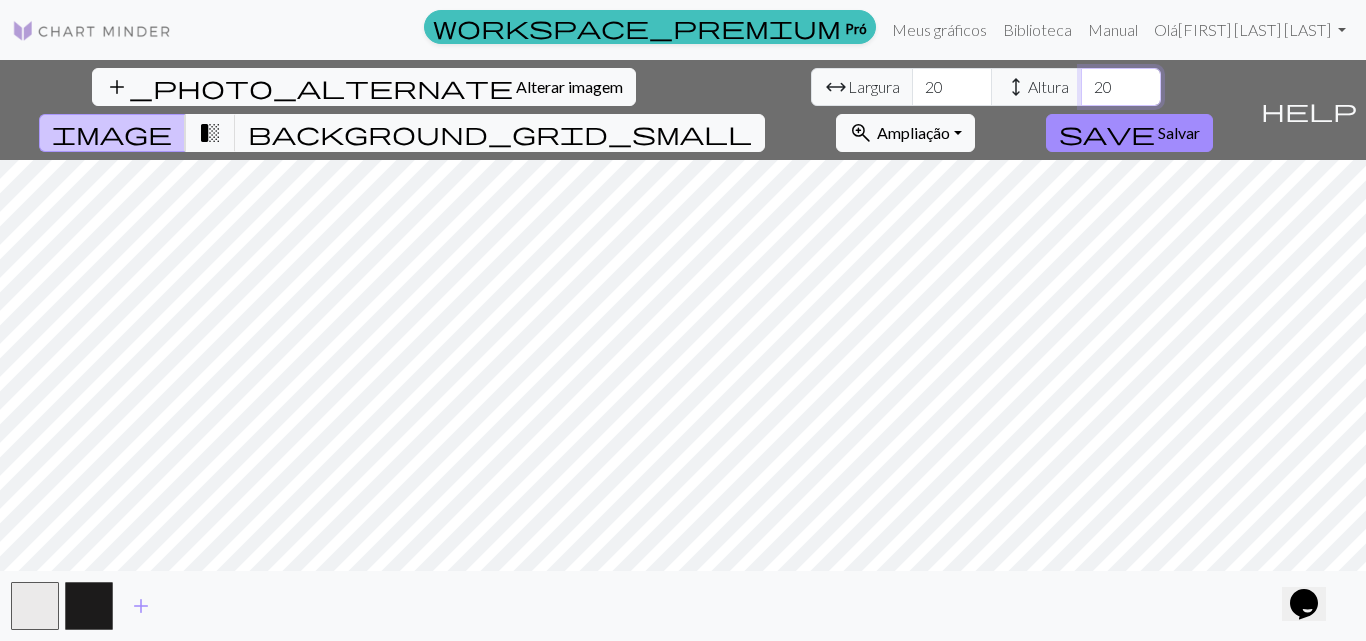 type on "20" 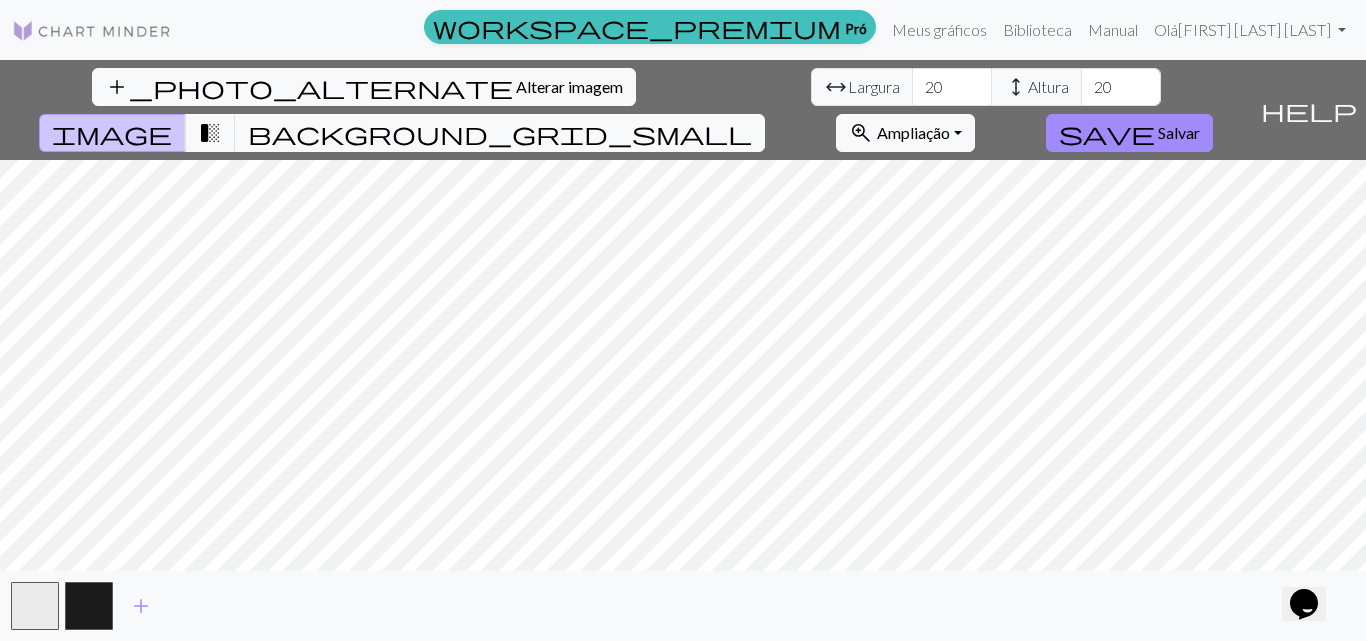 click on "arrow_range" at bounding box center [836, 87] 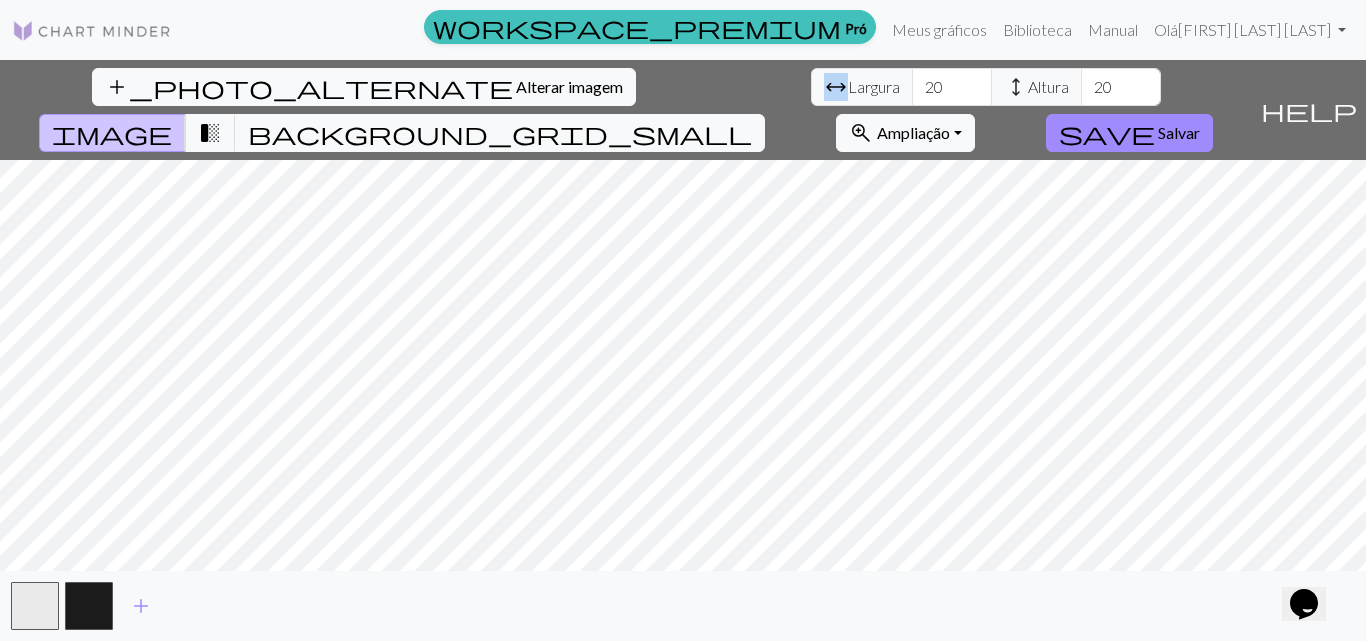 click on "arrow_range" at bounding box center [836, 87] 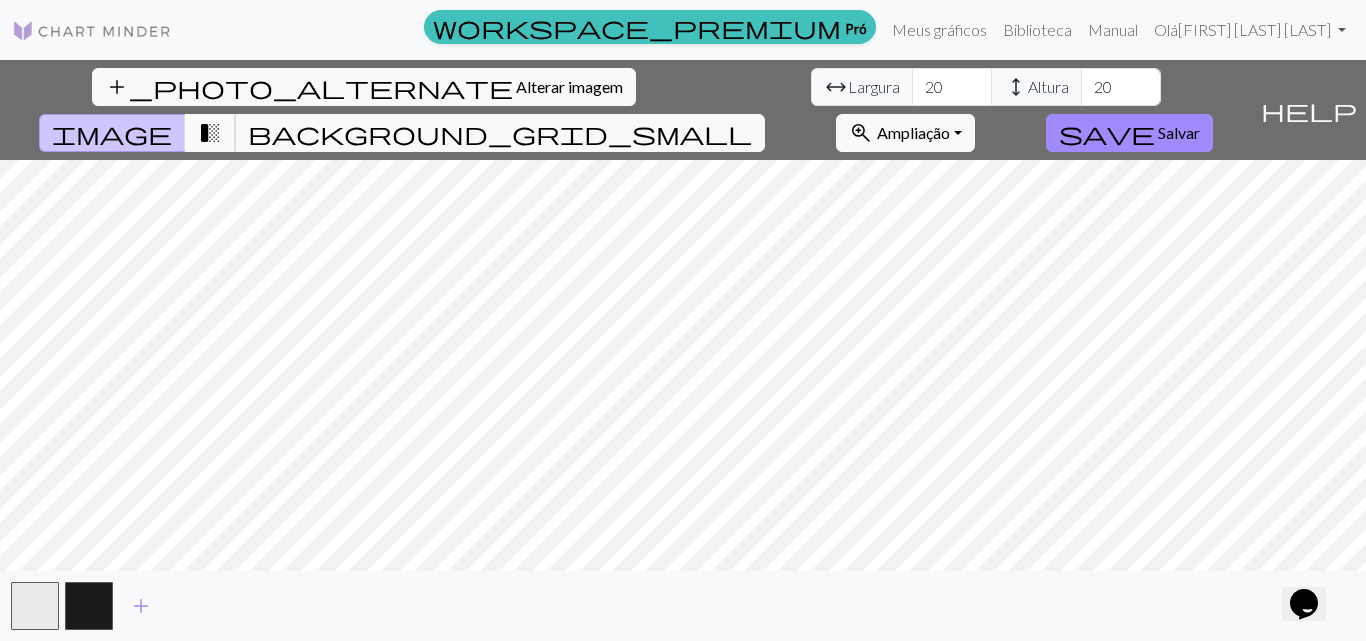 click on "transition_fade" at bounding box center [210, 133] 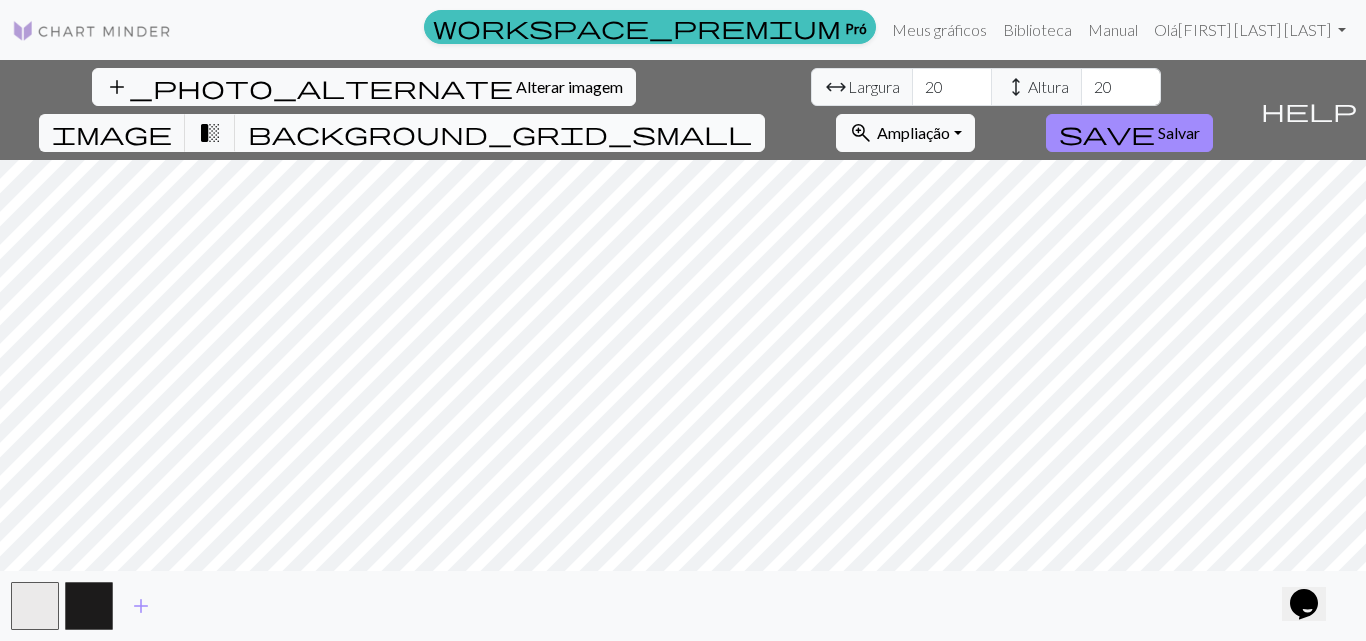click on "background_grid_small" at bounding box center [500, 133] 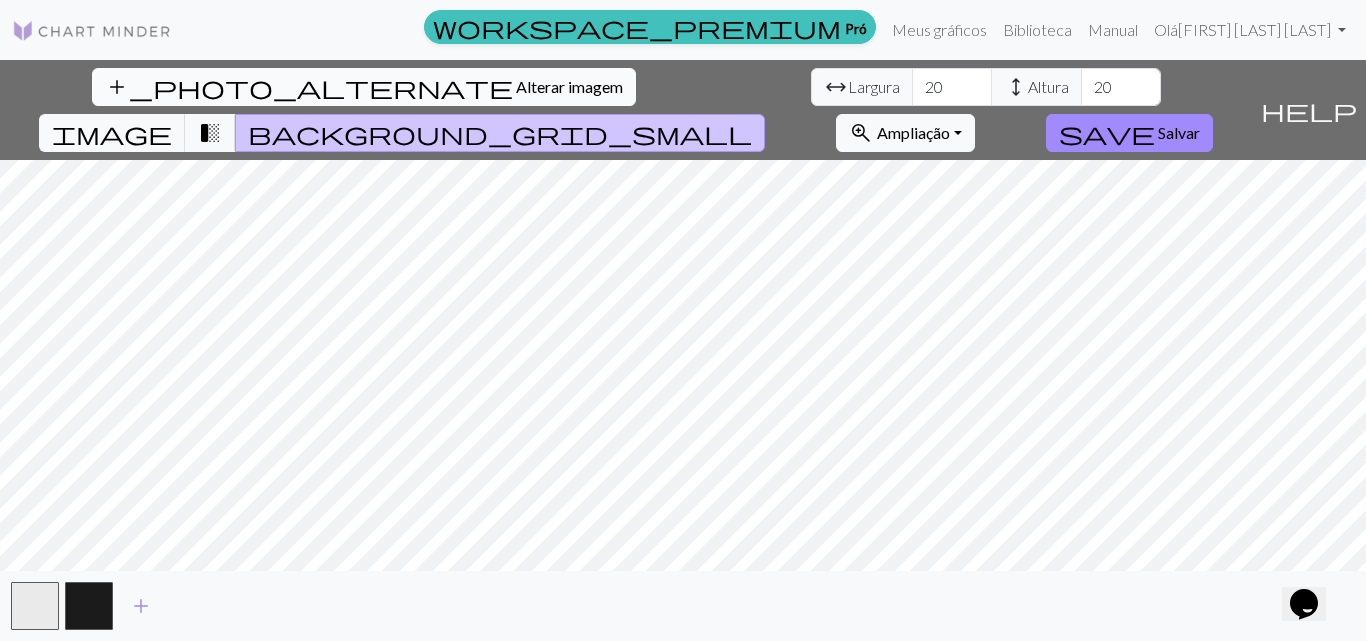 click on "add_photo_alternate" at bounding box center [309, 87] 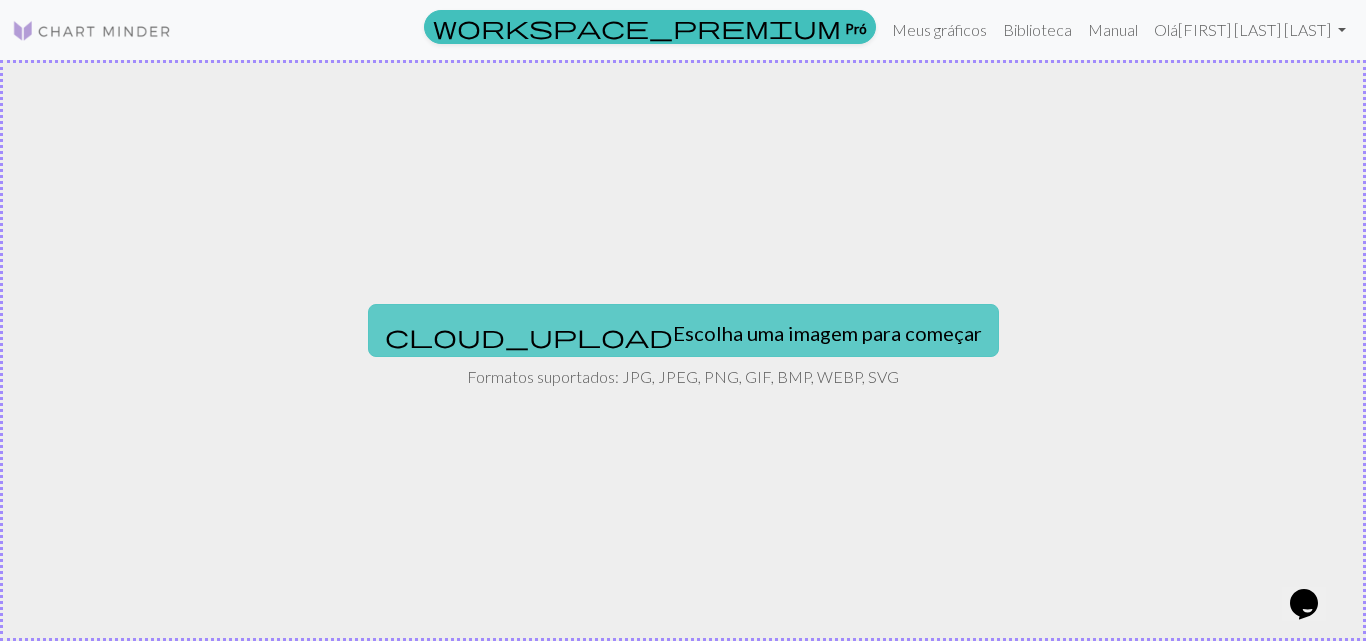 click on "Escolha uma imagem para começar" at bounding box center (827, 333) 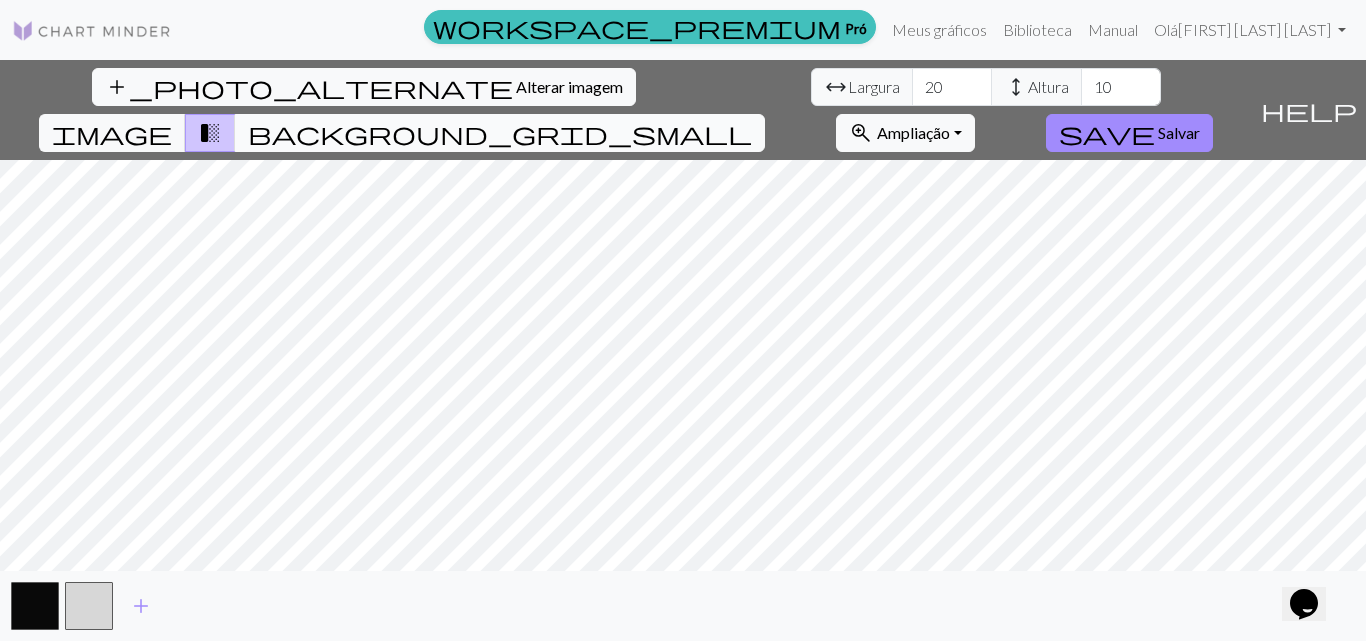 click on "background_grid_small" at bounding box center [500, 133] 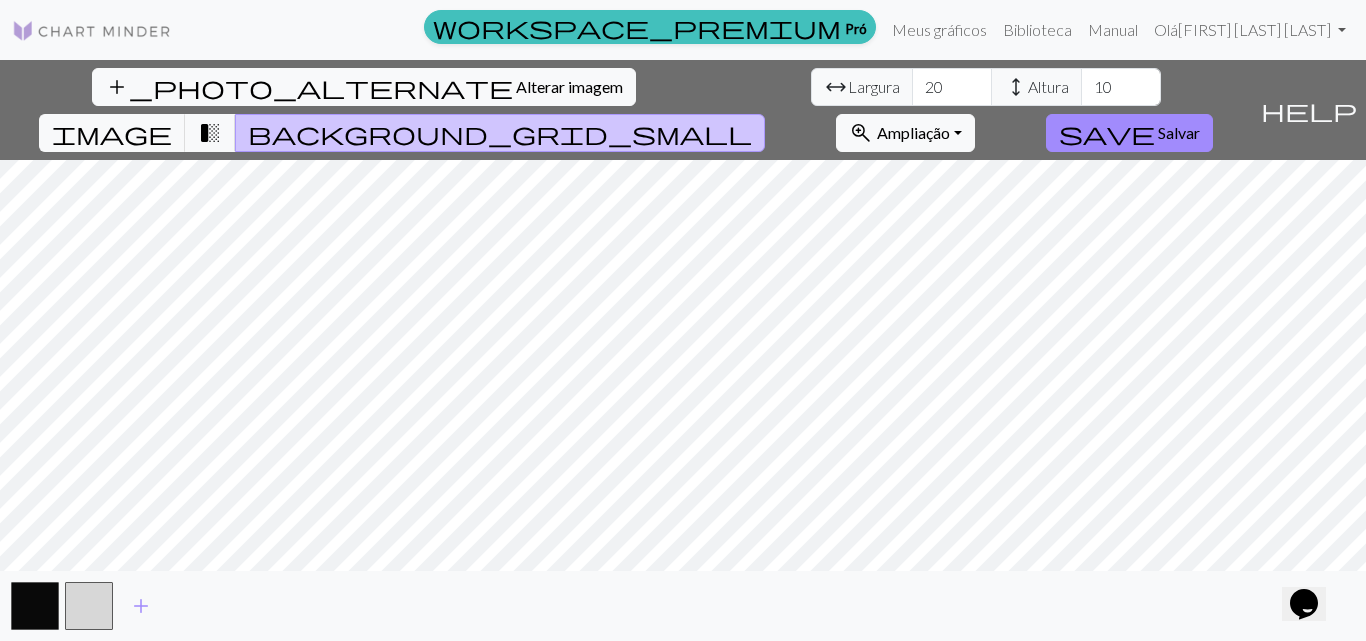 click on "background_grid_small" at bounding box center (500, 133) 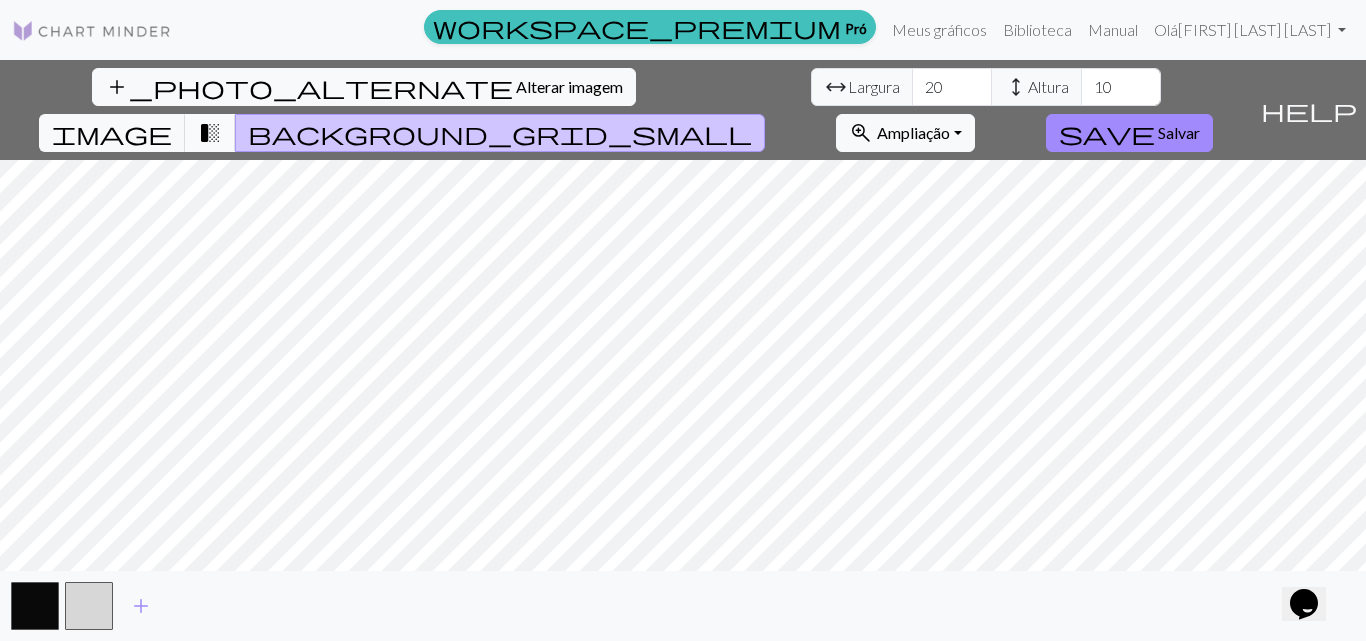 click on "transition_fade" at bounding box center [210, 133] 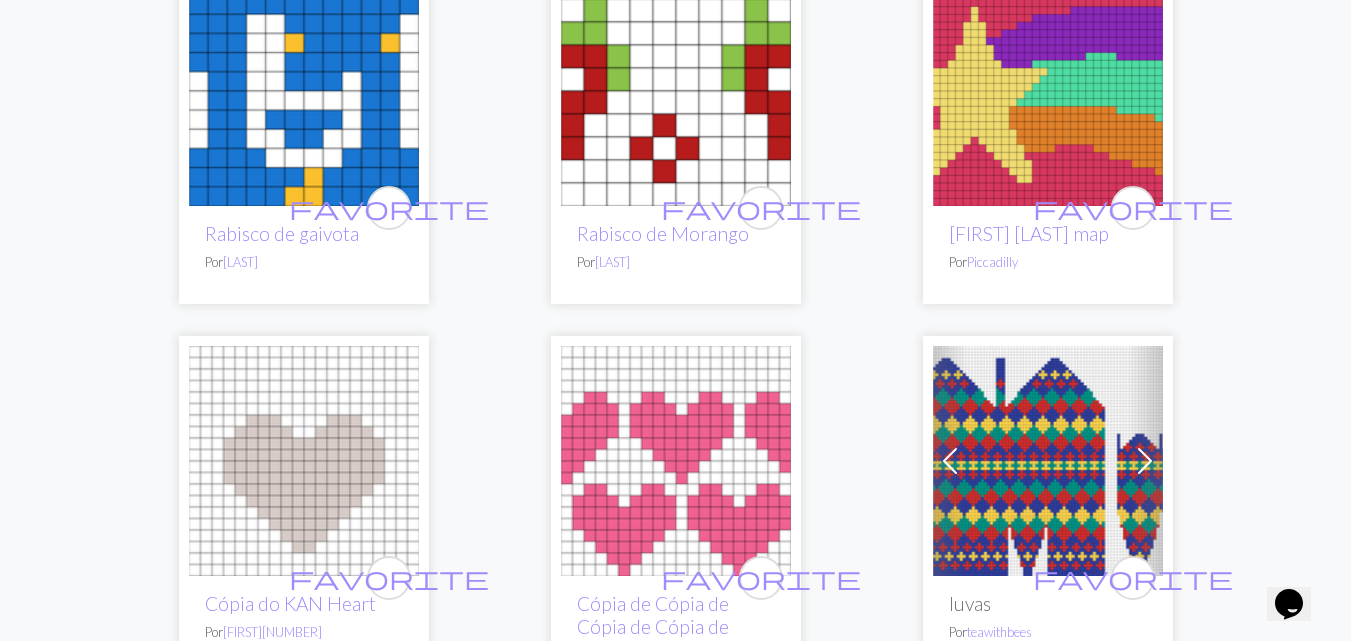 scroll, scrollTop: 400, scrollLeft: 0, axis: vertical 